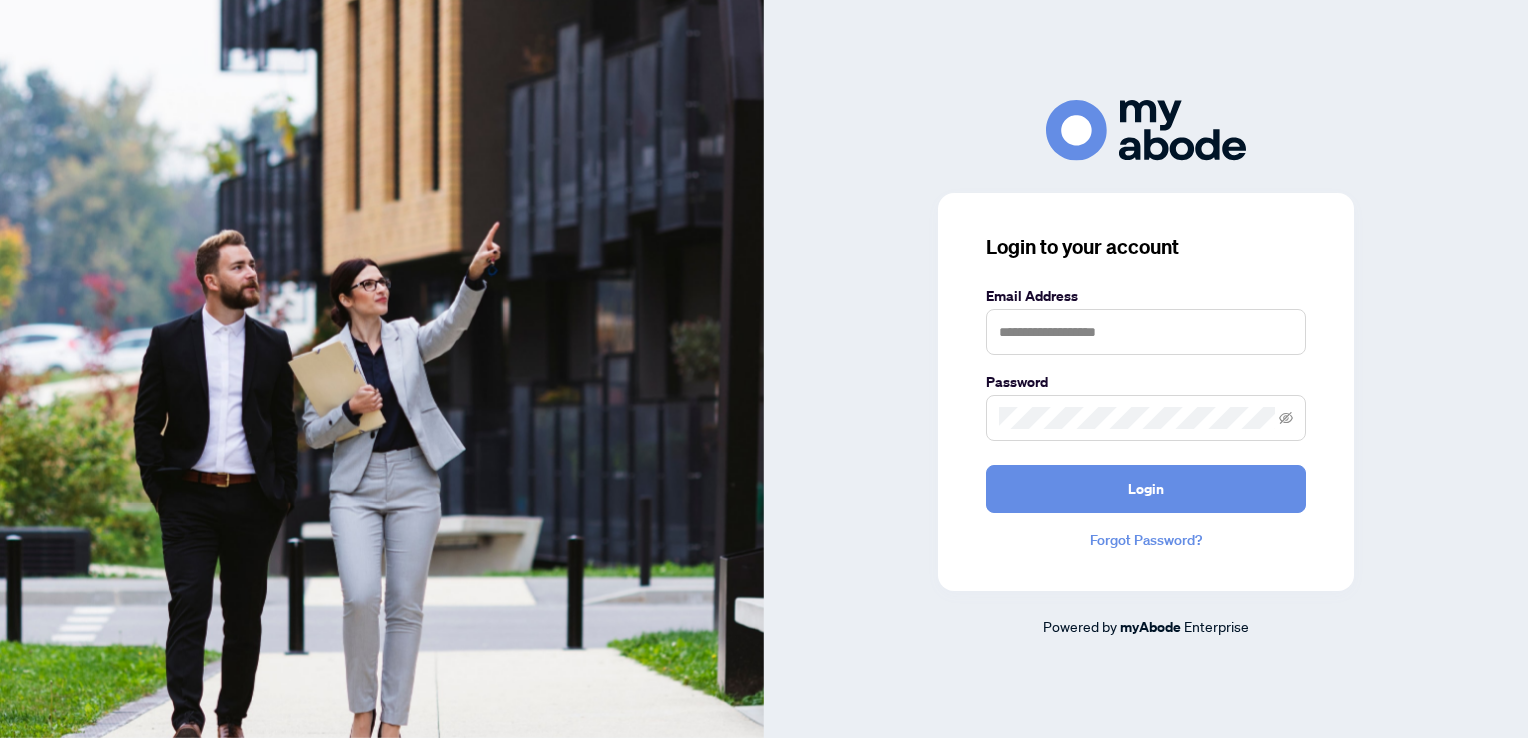scroll, scrollTop: 0, scrollLeft: 0, axis: both 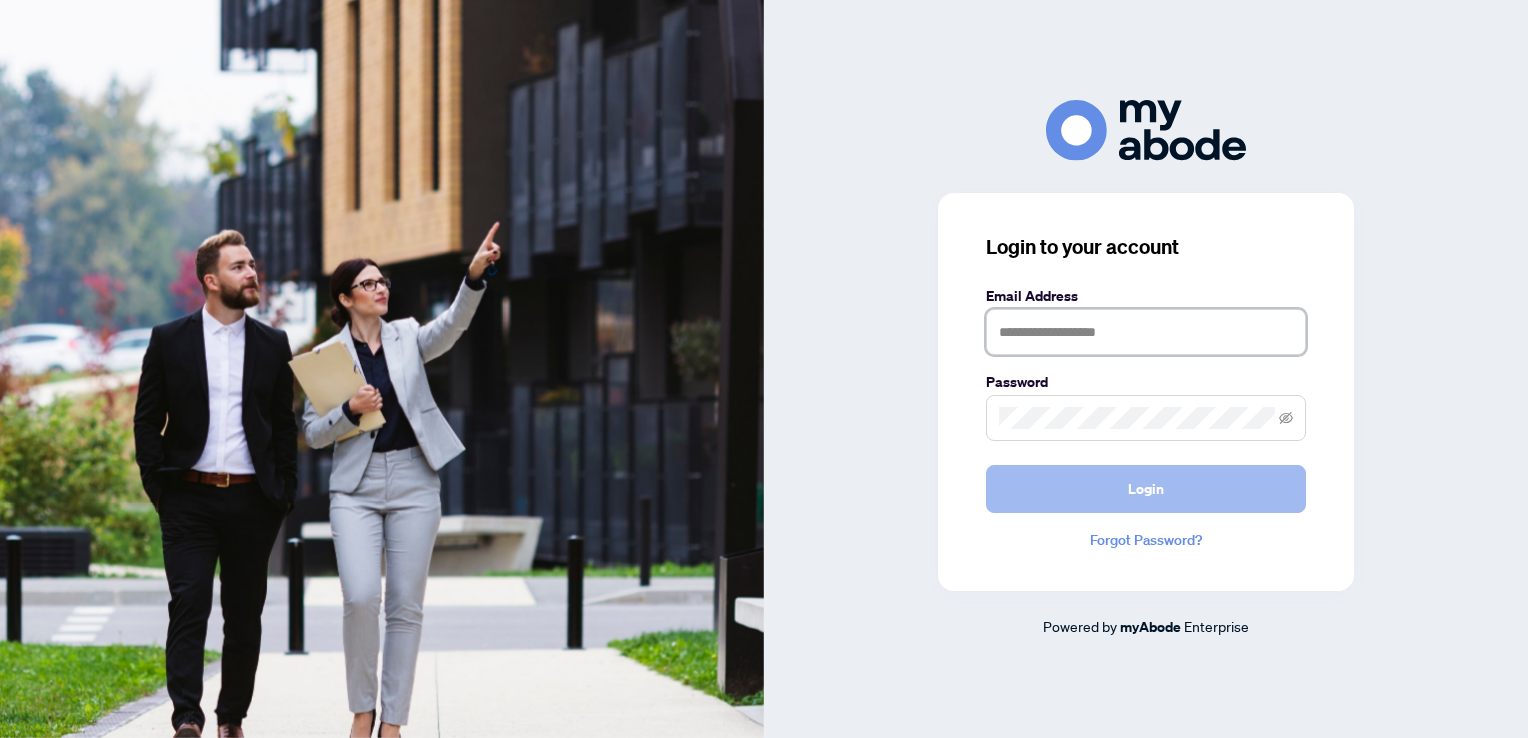 type on "**********" 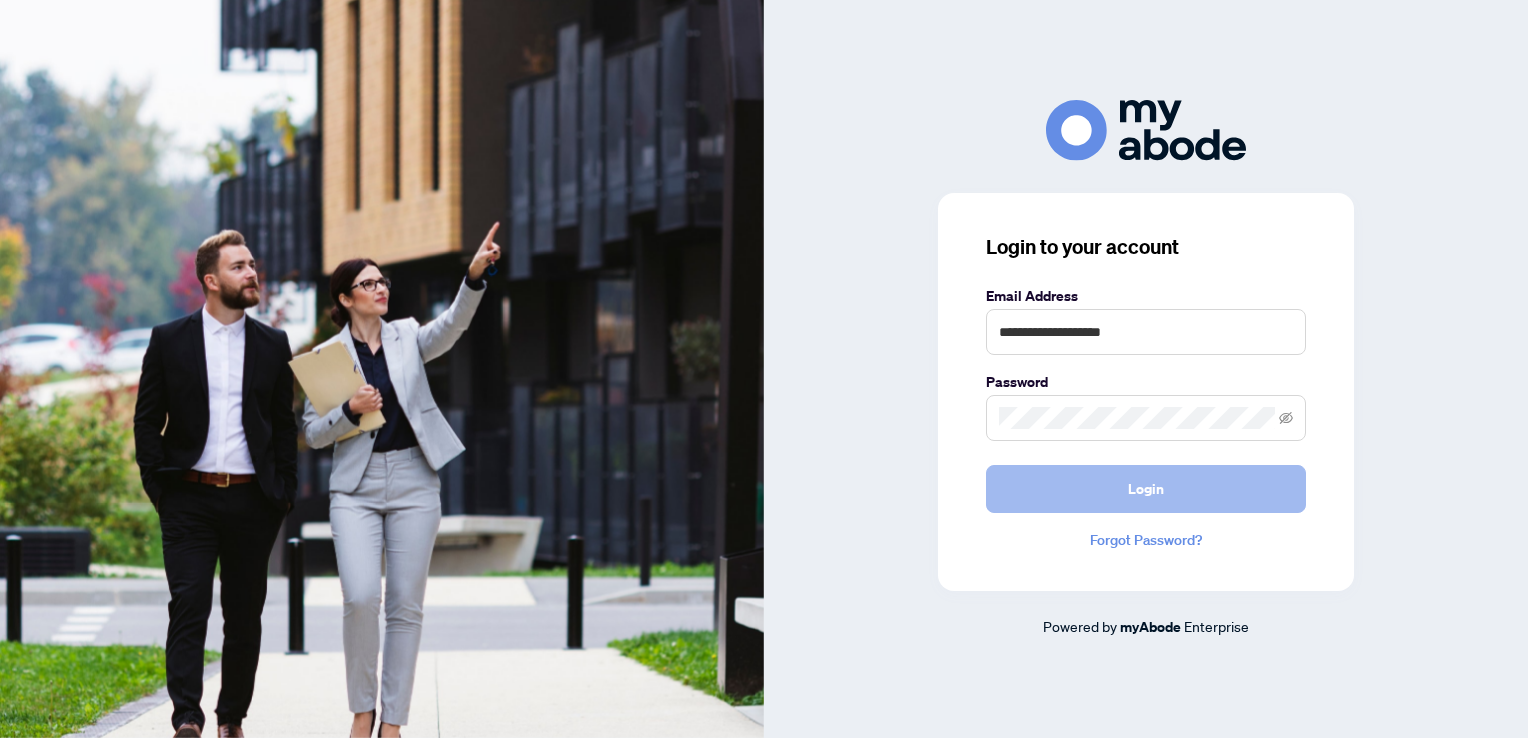click on "Login" at bounding box center [1146, 489] 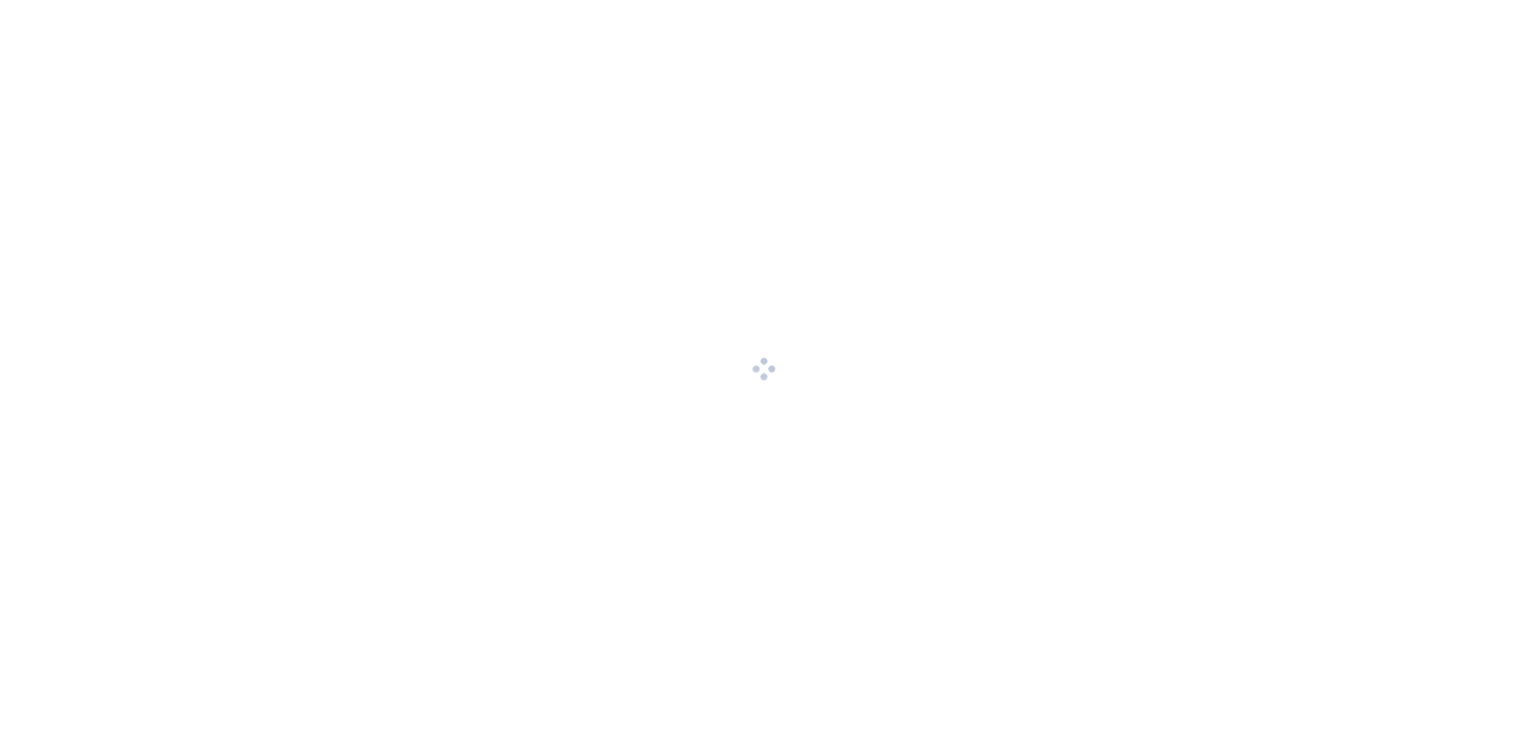 scroll, scrollTop: 0, scrollLeft: 0, axis: both 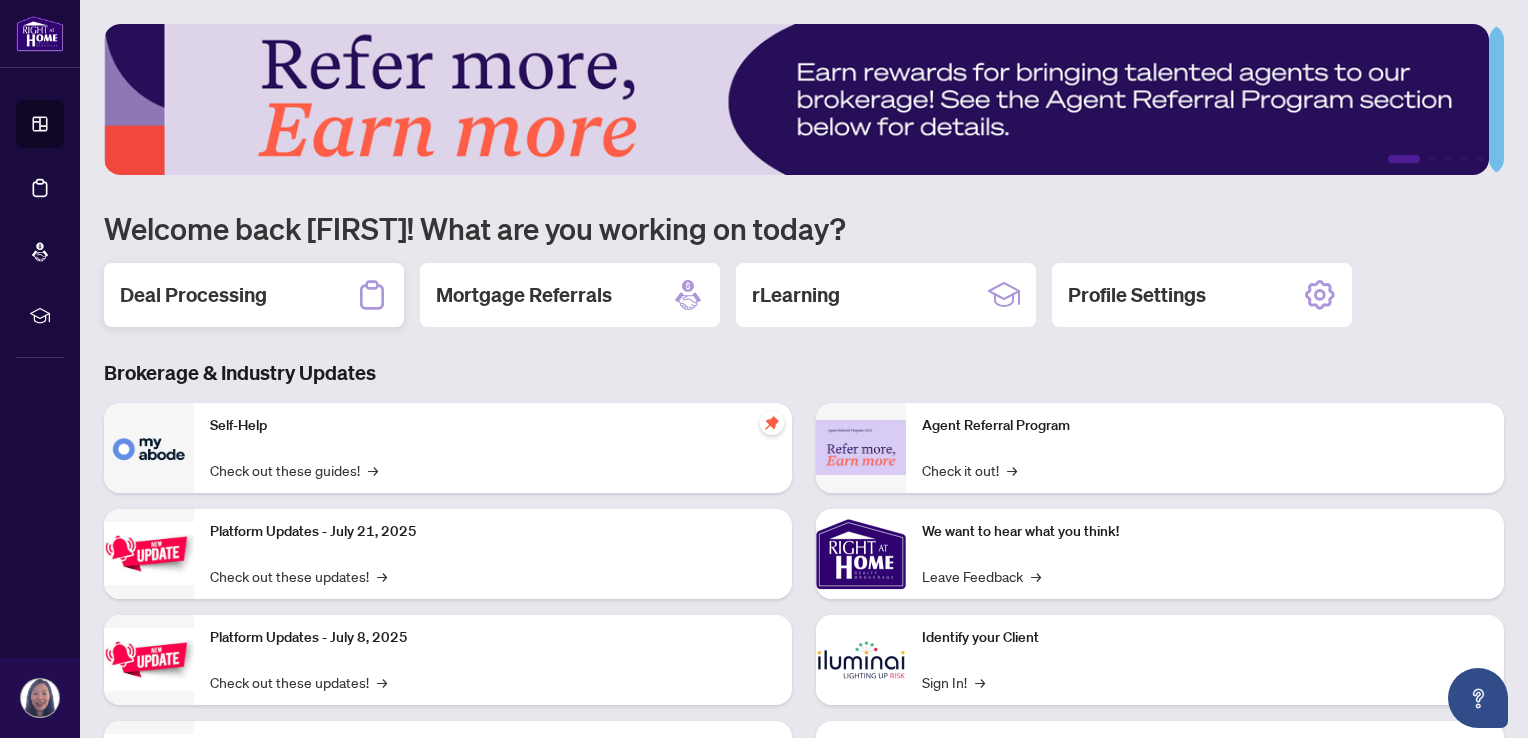 click on "Deal Processing" at bounding box center [193, 295] 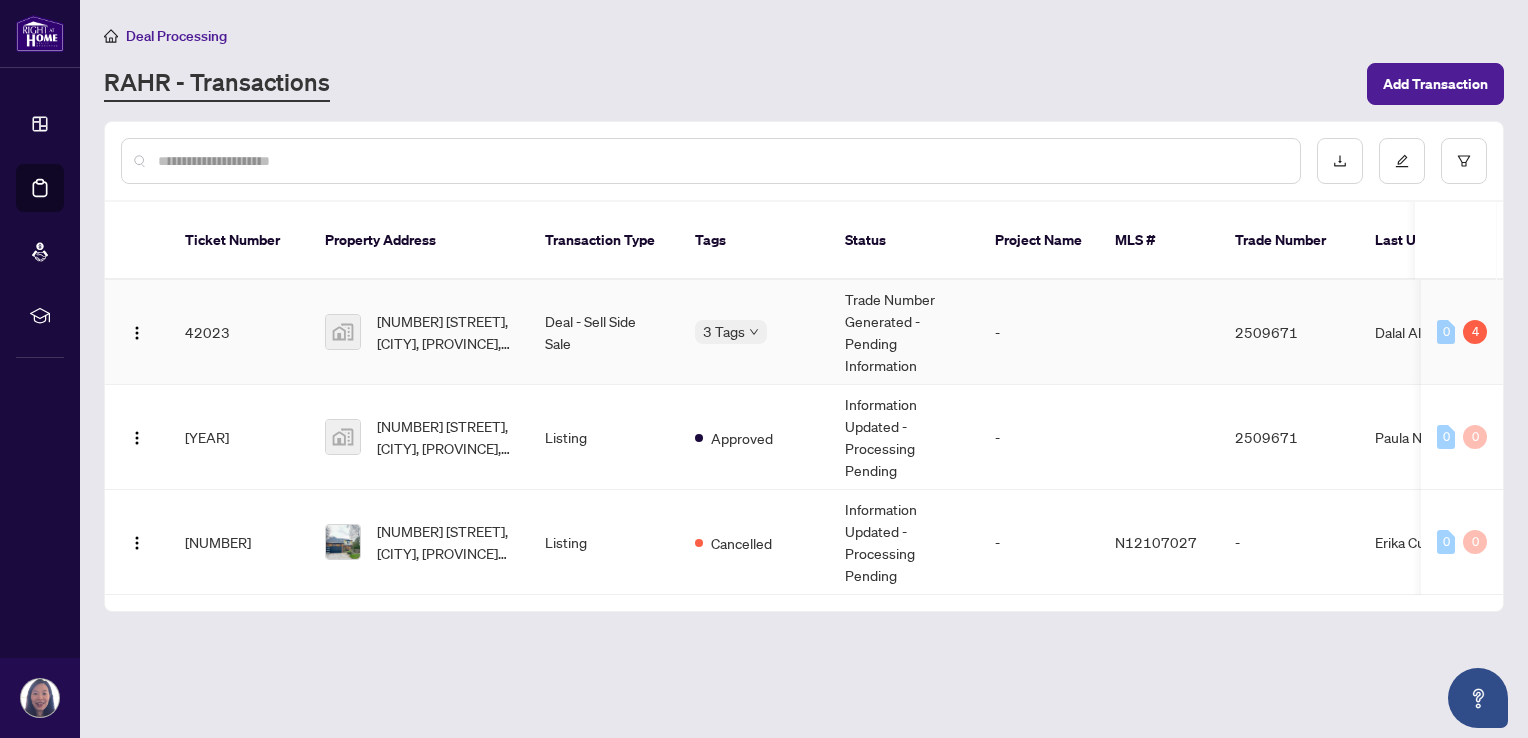 click on "Trade Number Generated - Pending Information" at bounding box center [904, 332] 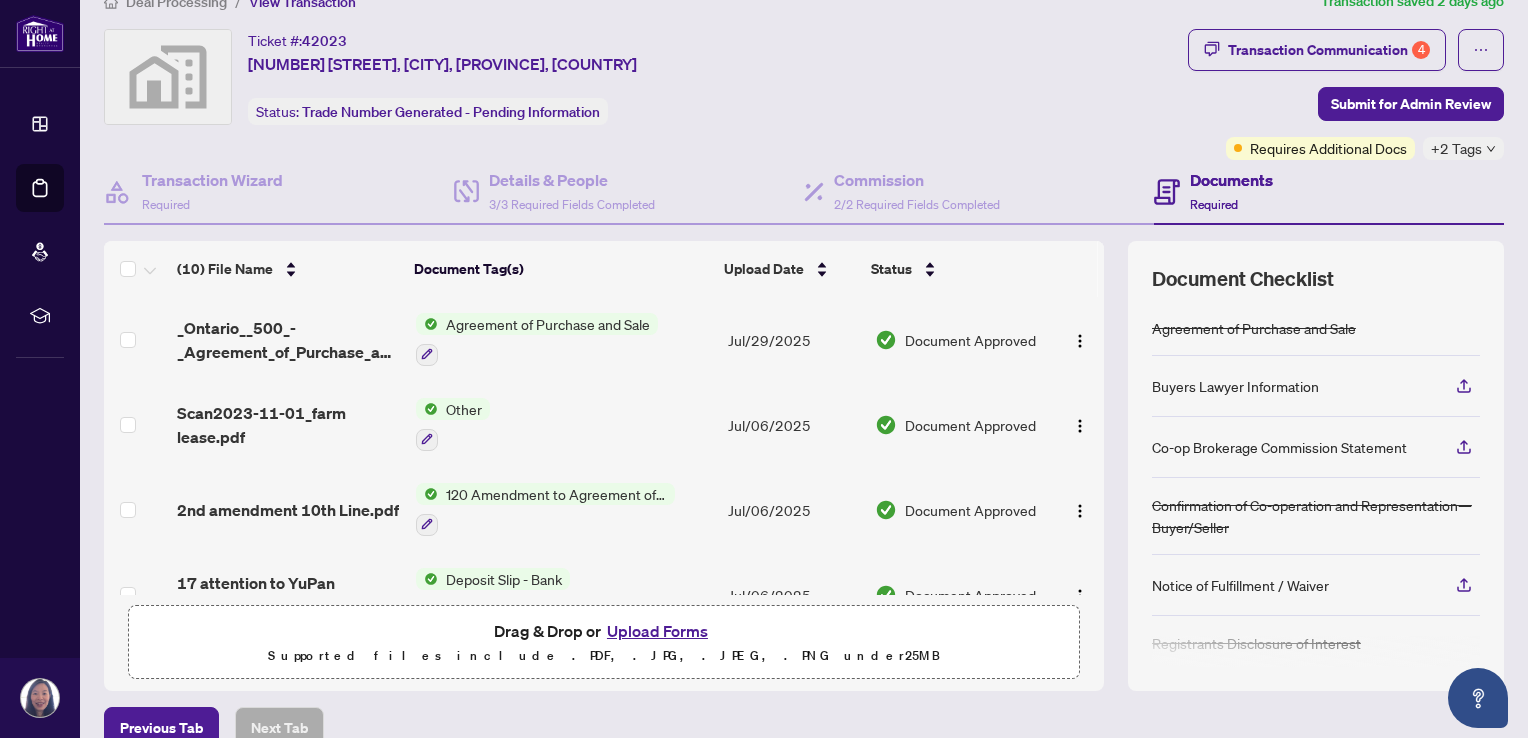 scroll, scrollTop: 0, scrollLeft: 0, axis: both 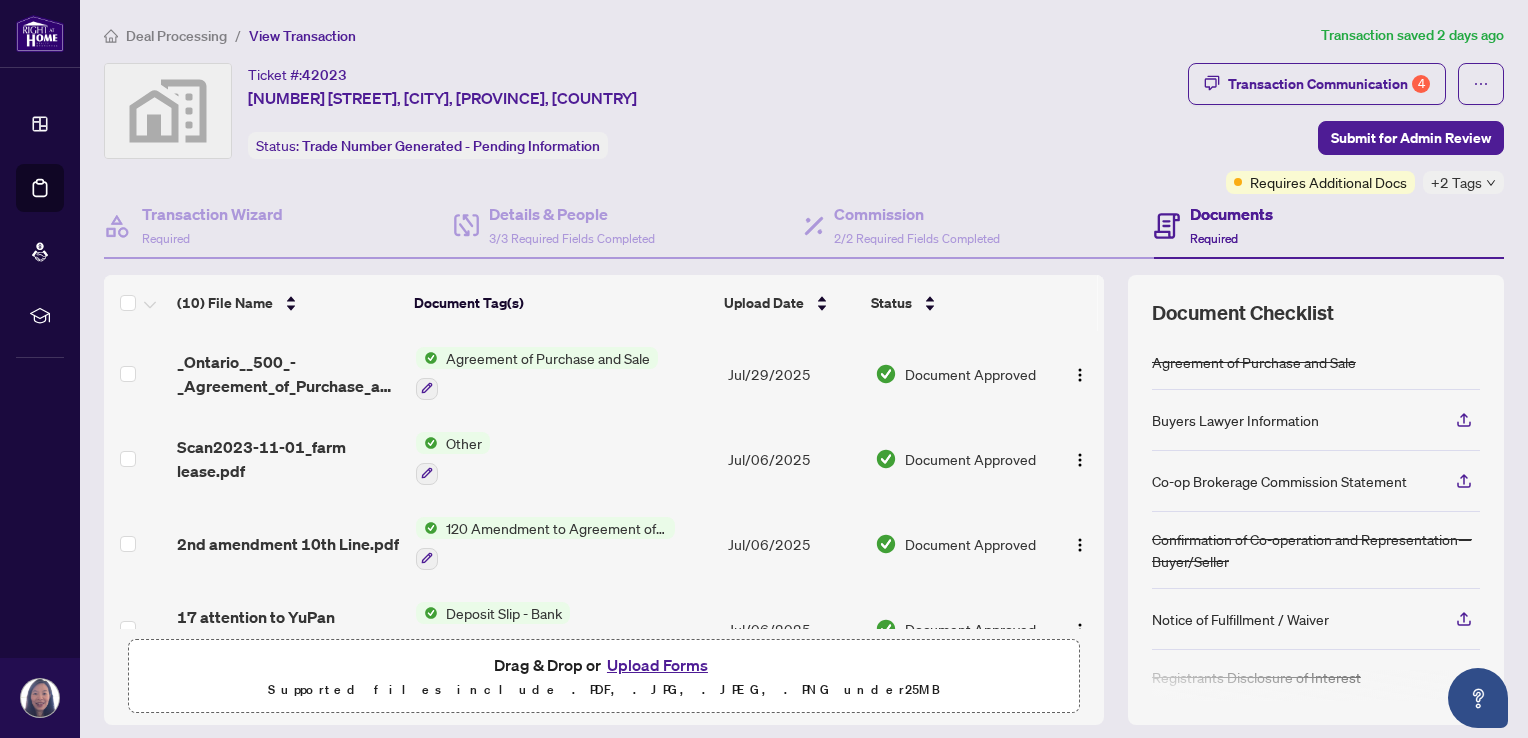 click on "Upload Forms" at bounding box center [657, 665] 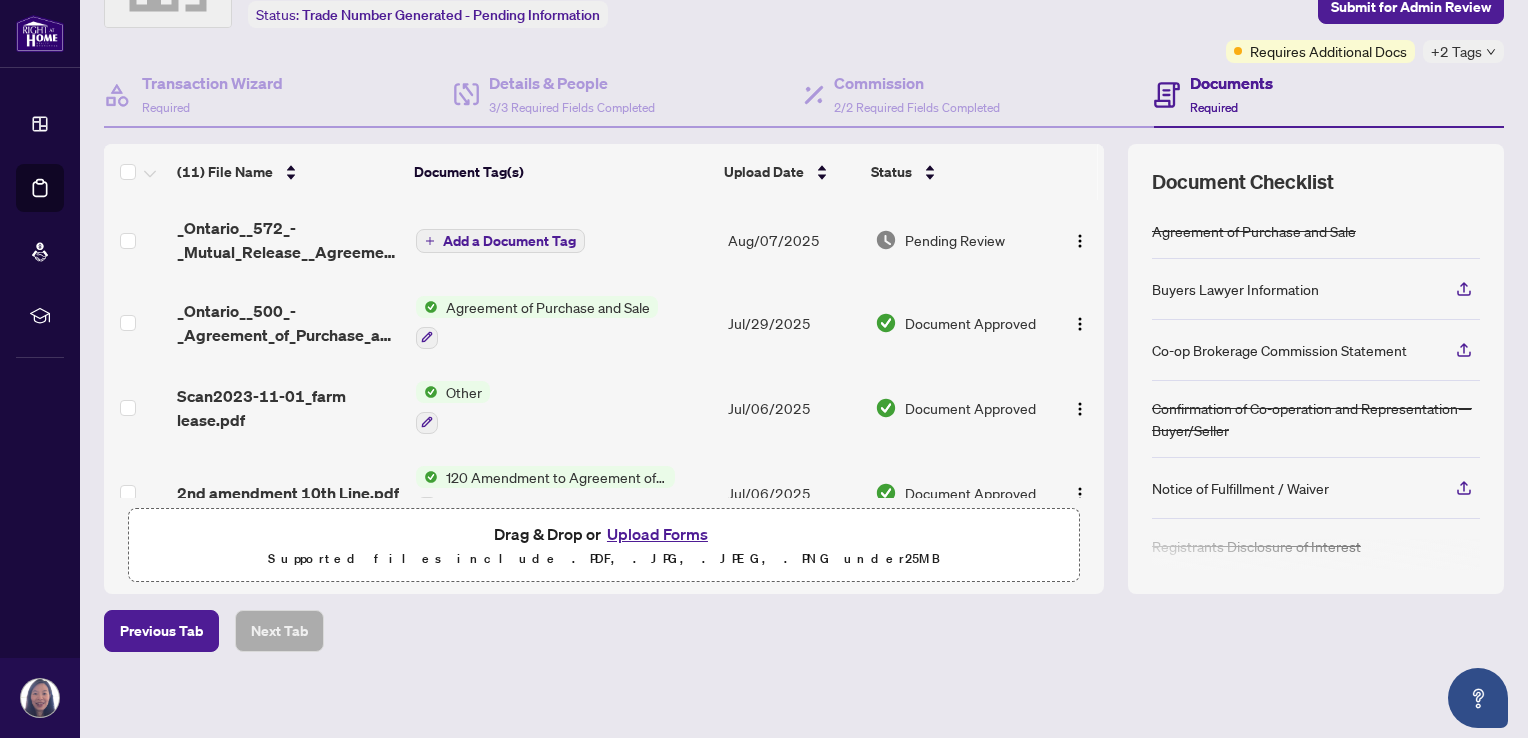 scroll, scrollTop: 136, scrollLeft: 0, axis: vertical 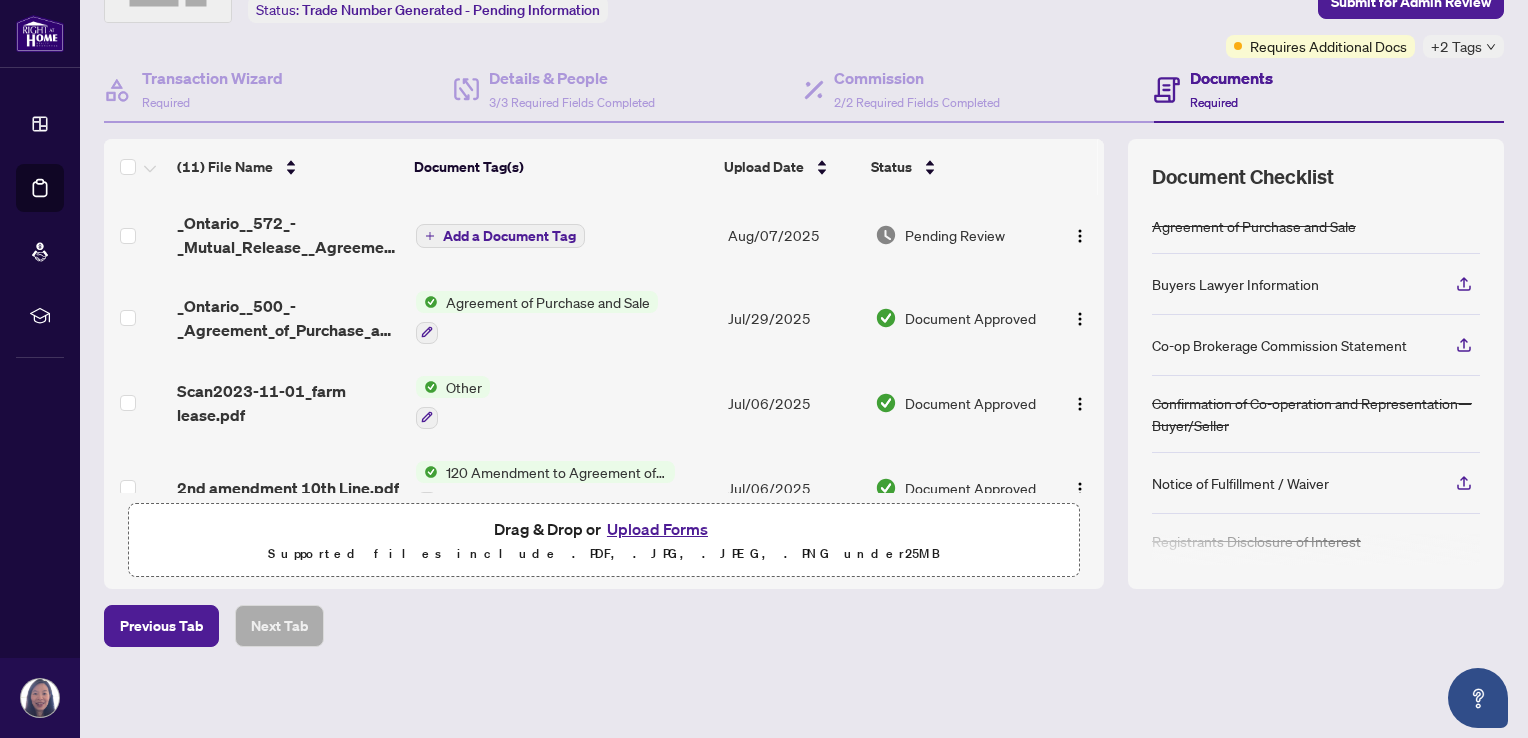 click on "Add a Document Tag" at bounding box center [509, 236] 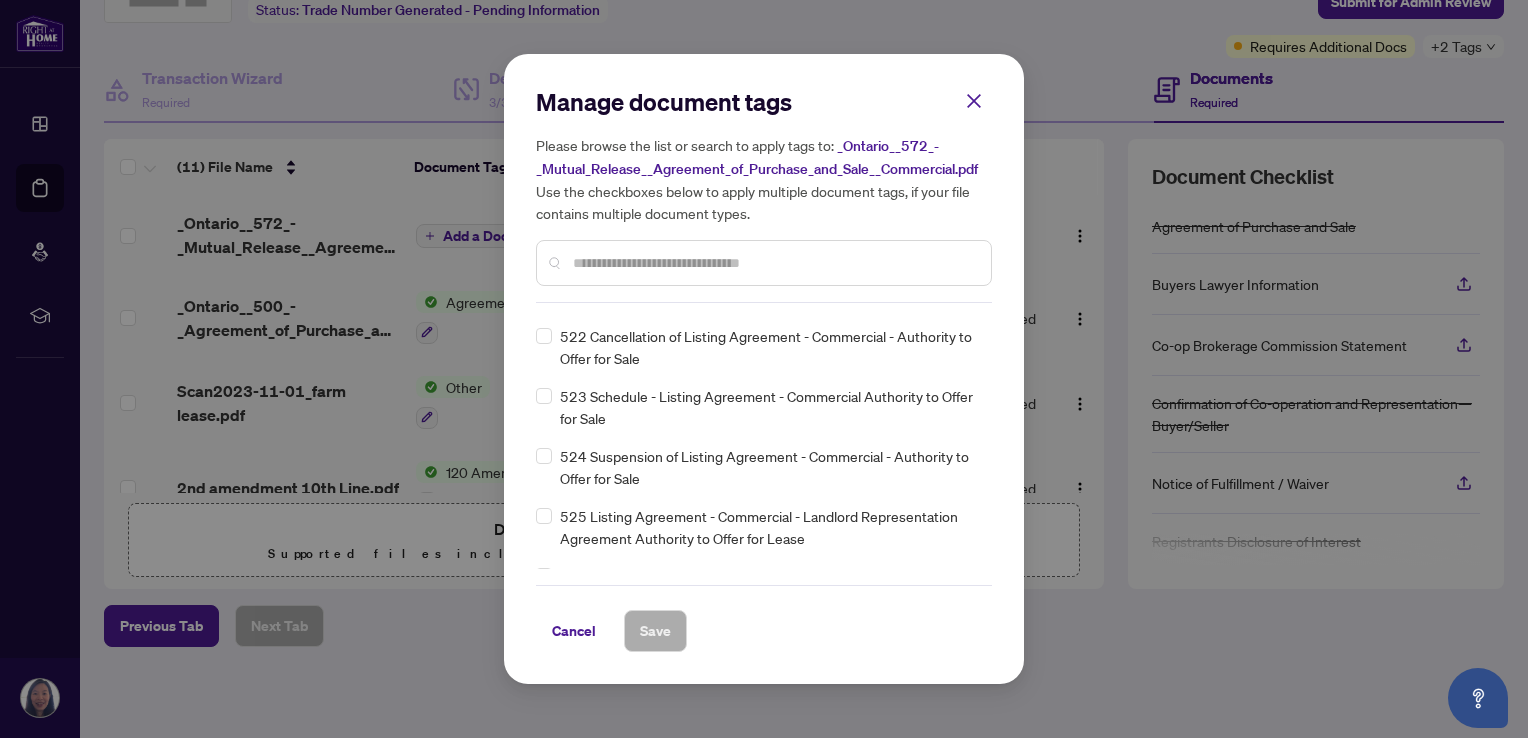 scroll, scrollTop: 10636, scrollLeft: 0, axis: vertical 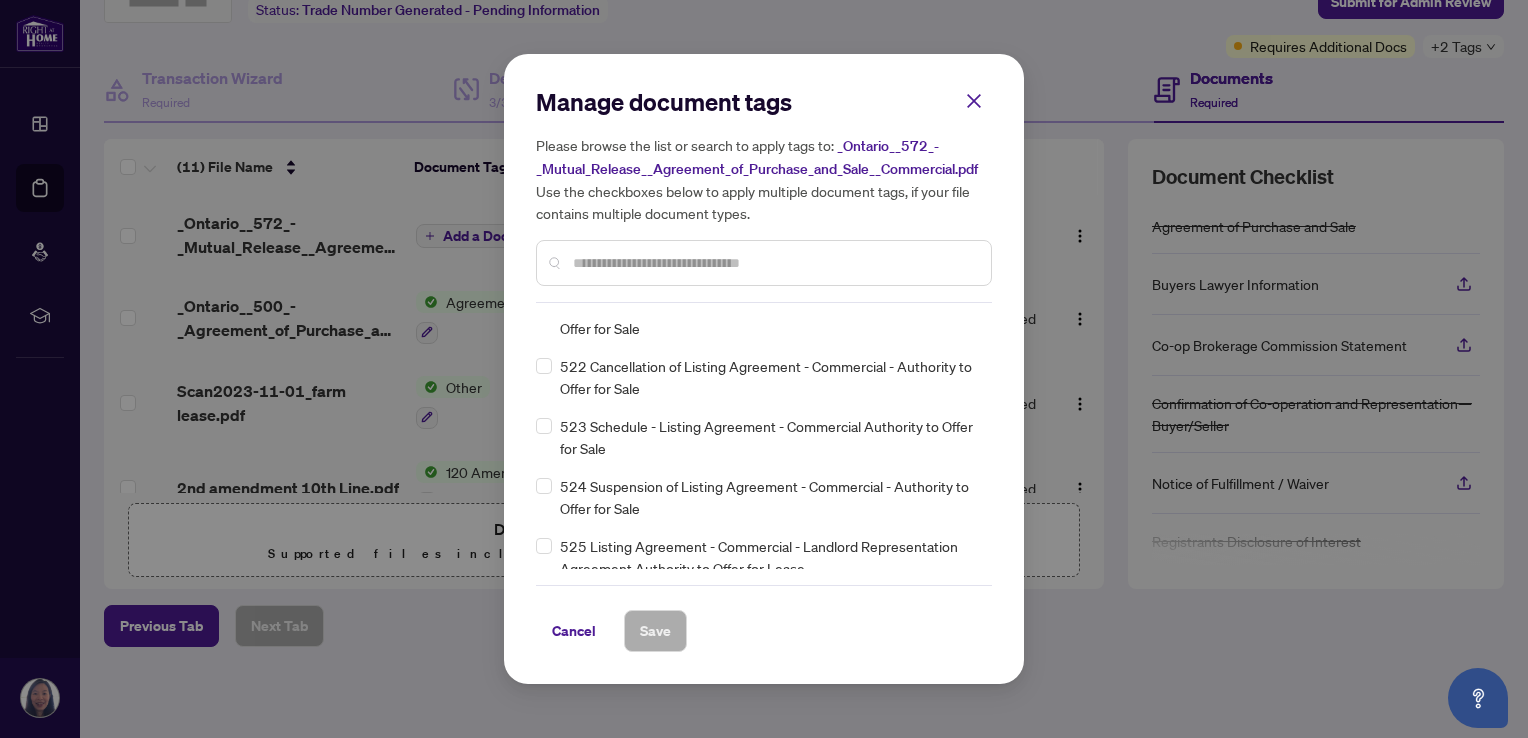 click at bounding box center (774, 263) 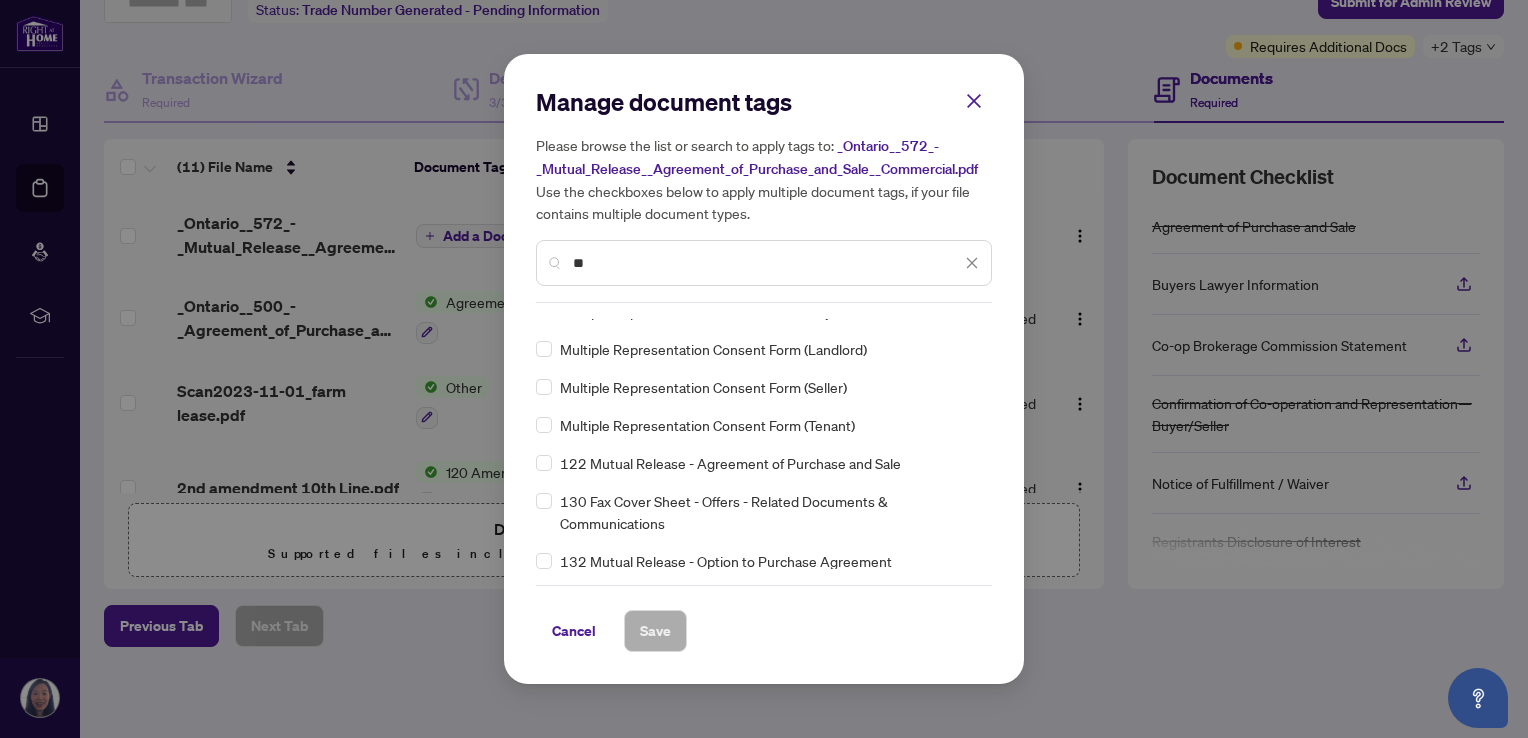 scroll, scrollTop: 0, scrollLeft: 0, axis: both 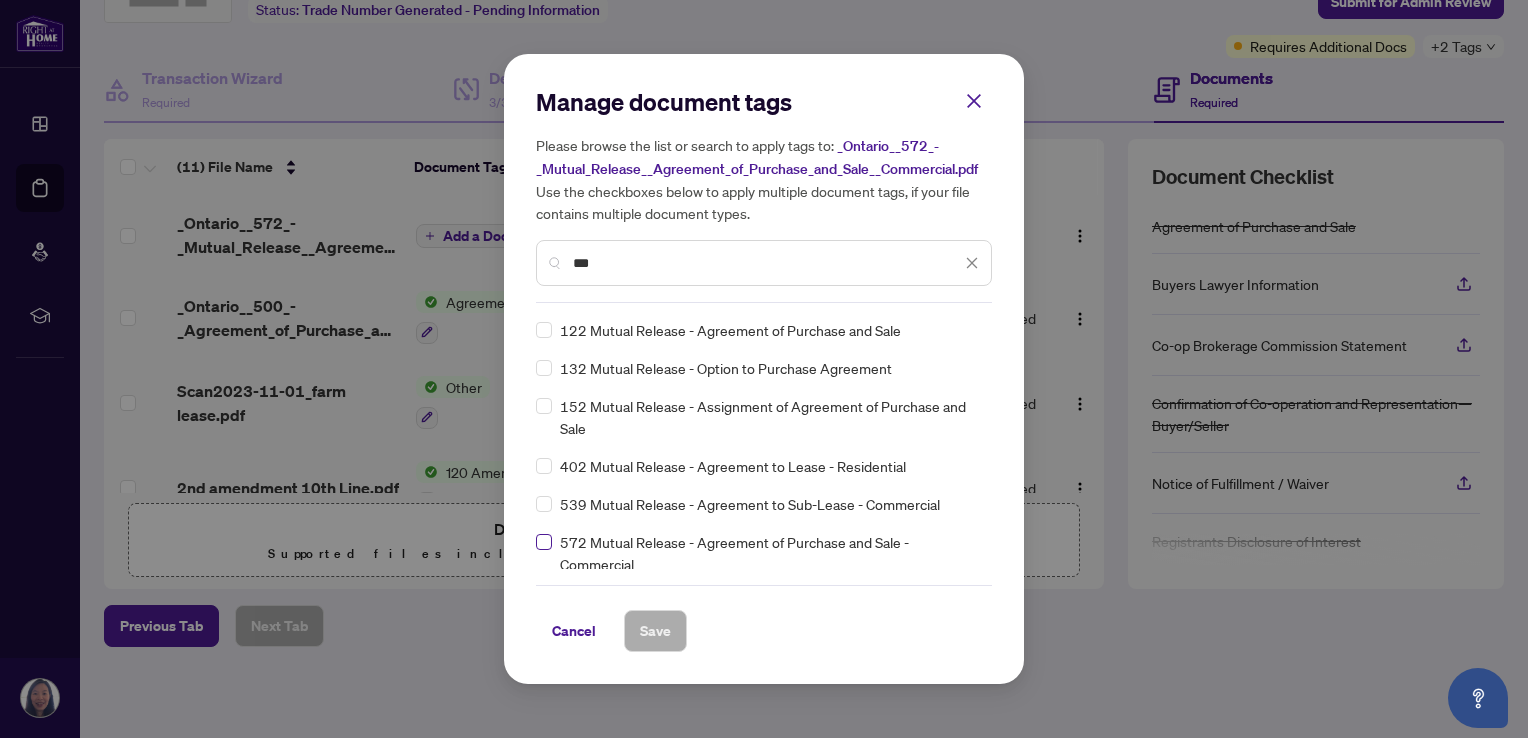 type on "***" 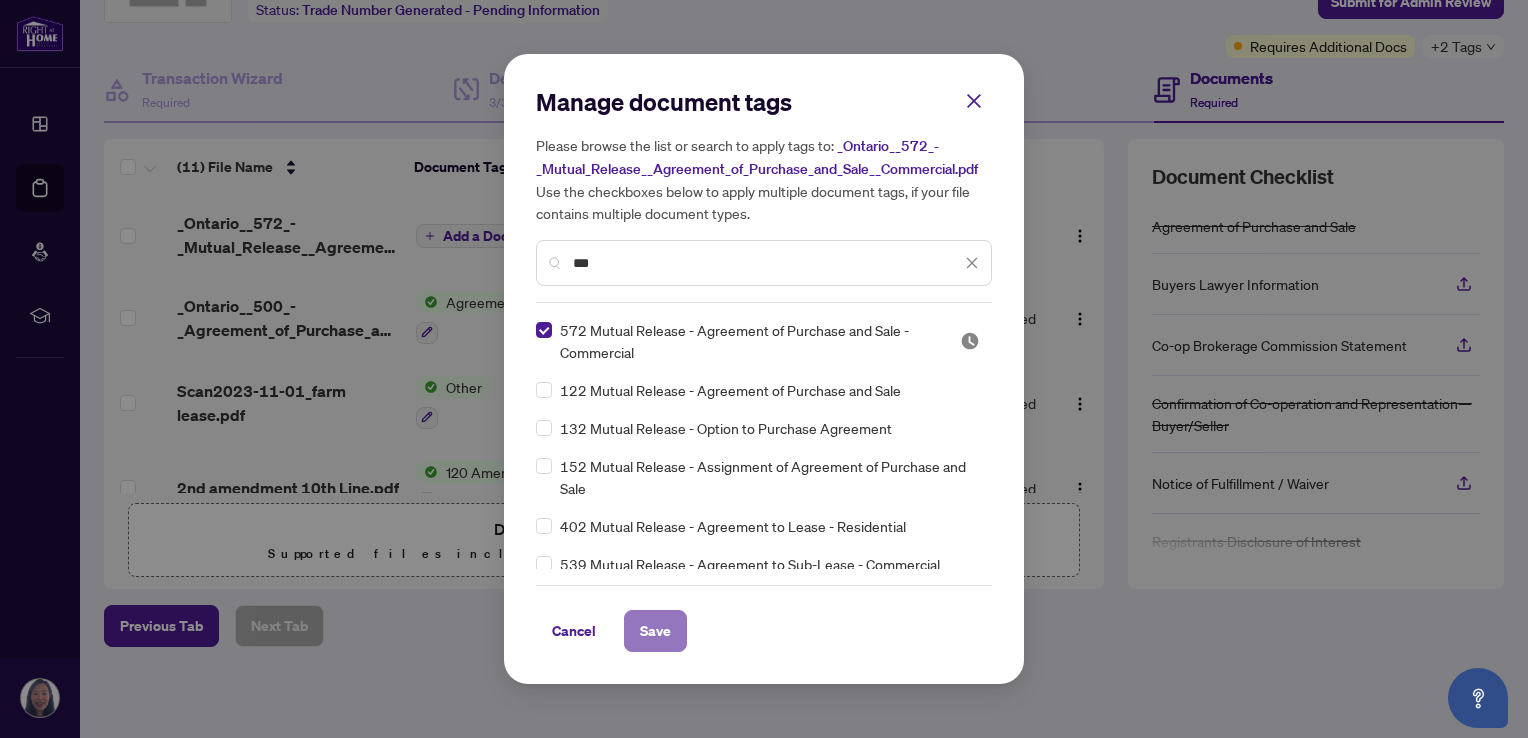 click on "Save" at bounding box center (655, 631) 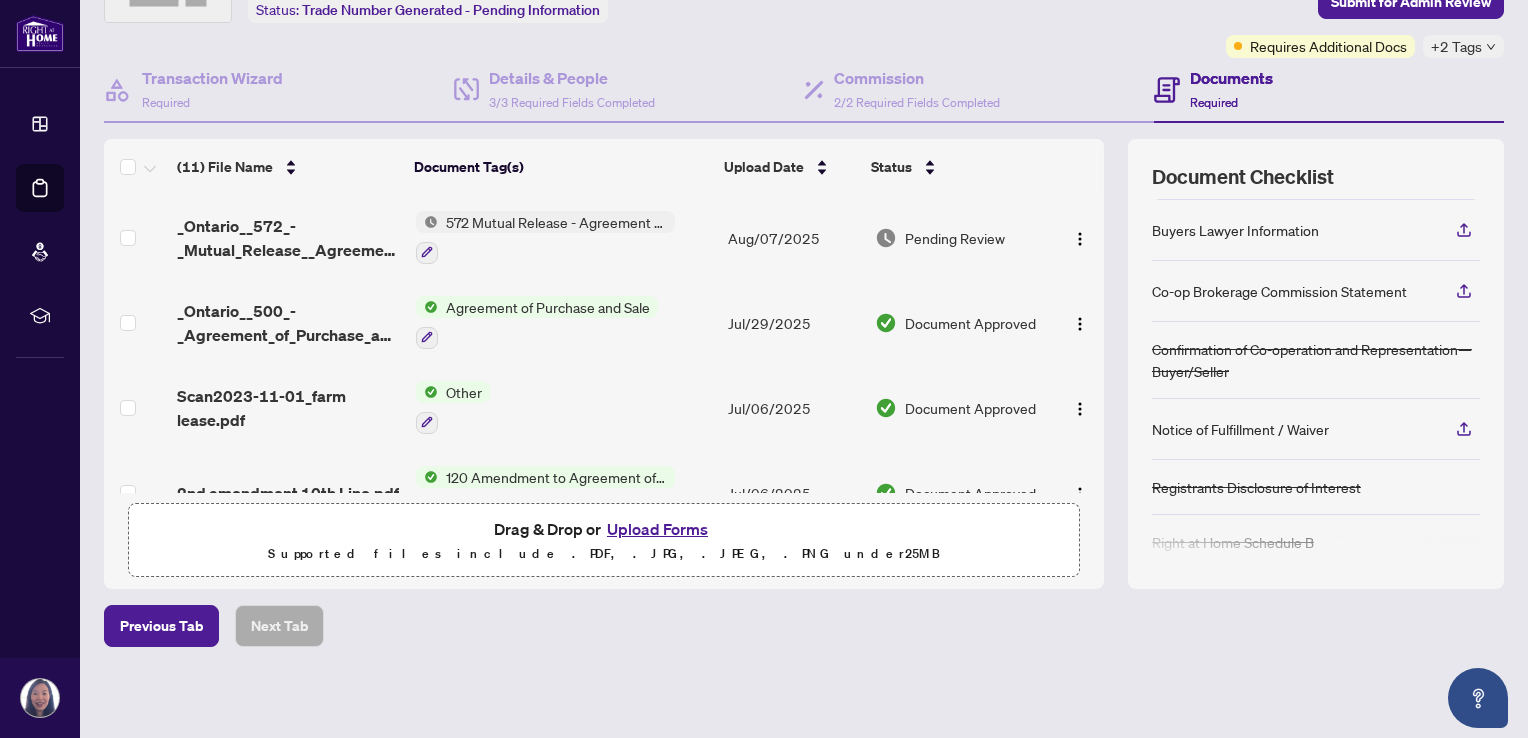 scroll, scrollTop: 100, scrollLeft: 0, axis: vertical 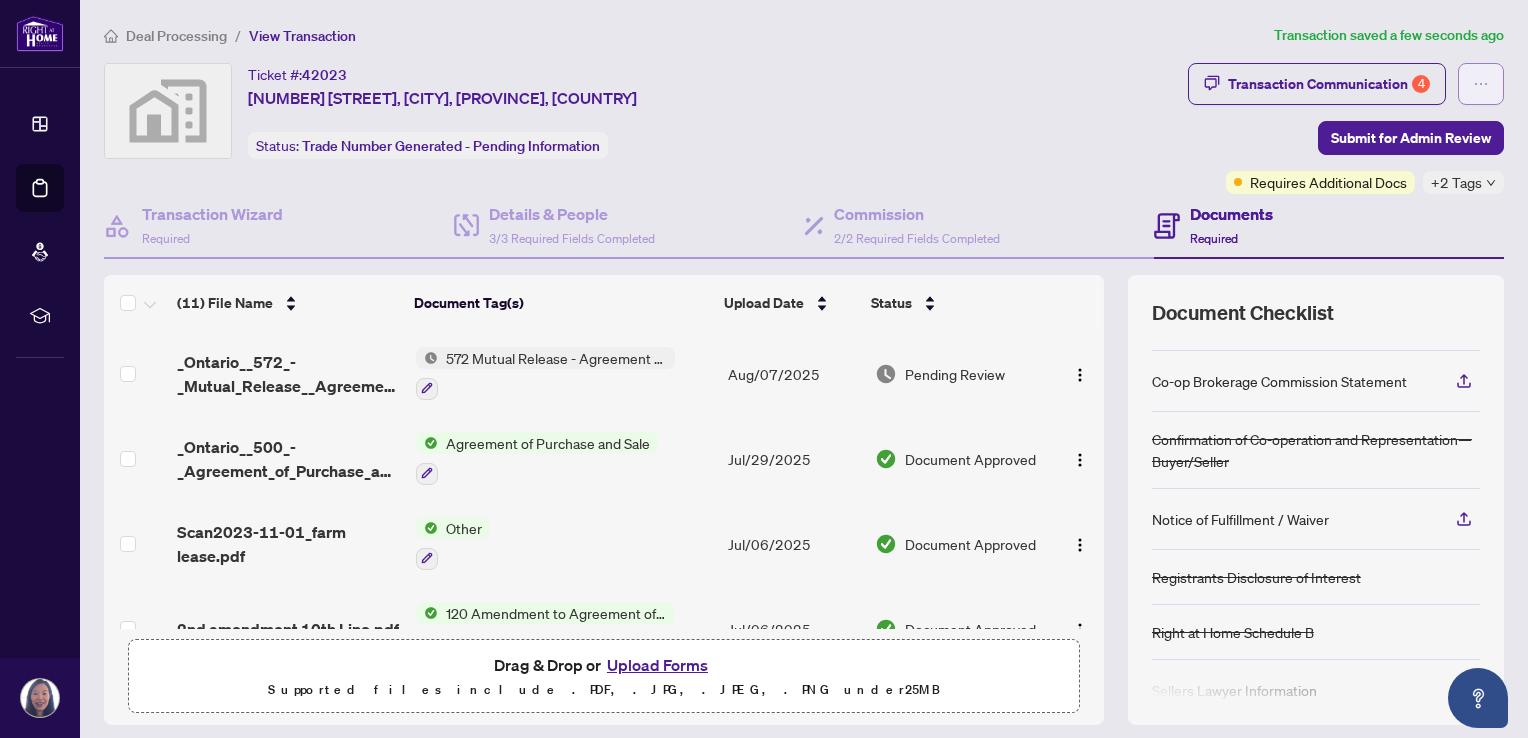click at bounding box center (1481, 84) 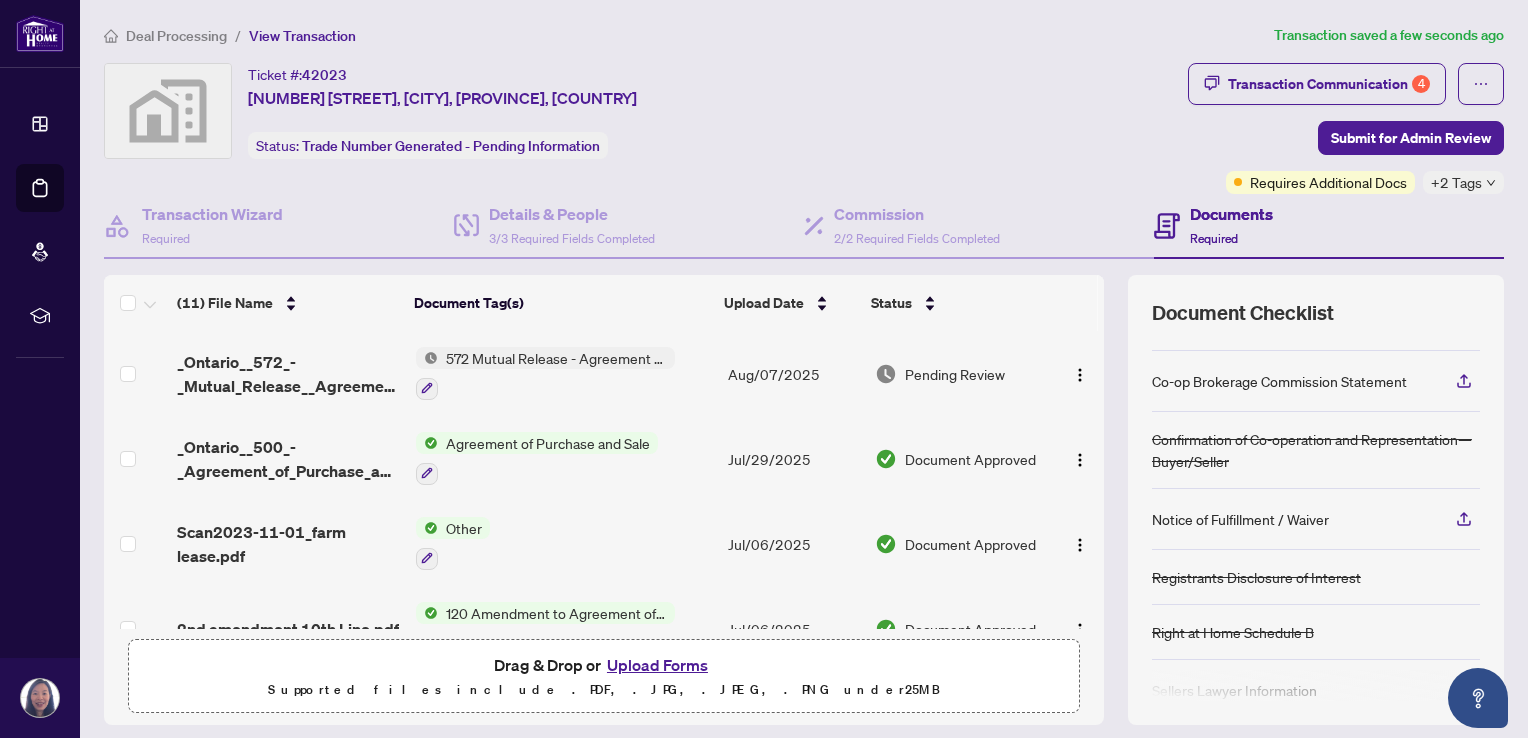 click on "Ticket #:  [NUMBER] [NUMBER] [STREET], [CITY], [PROVINCE], [COUNTRY] Status:   Trade Number Generated - Pending Information" at bounding box center (642, 111) 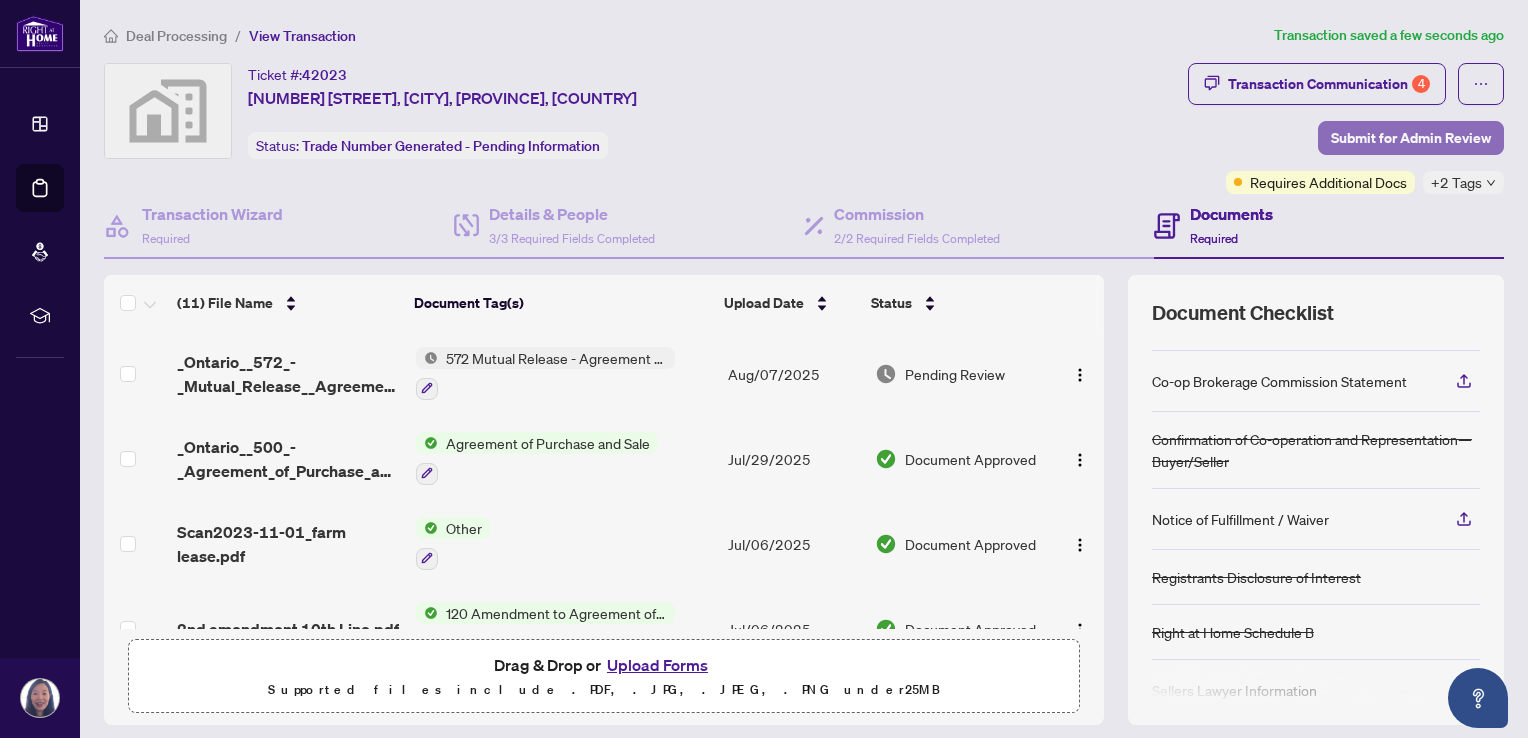 click on "Submit for Admin Review" at bounding box center (1411, 138) 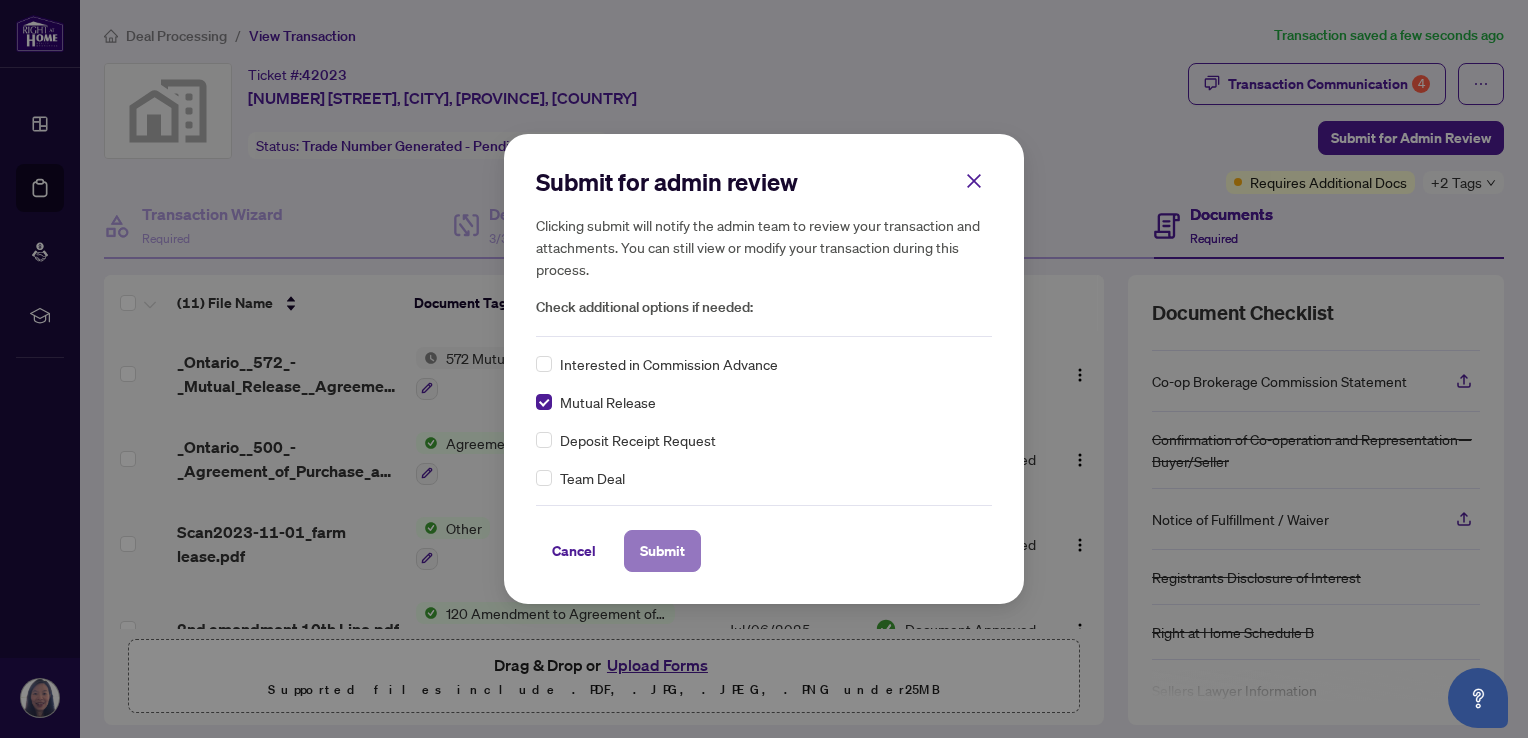 click on "Submit" at bounding box center (662, 551) 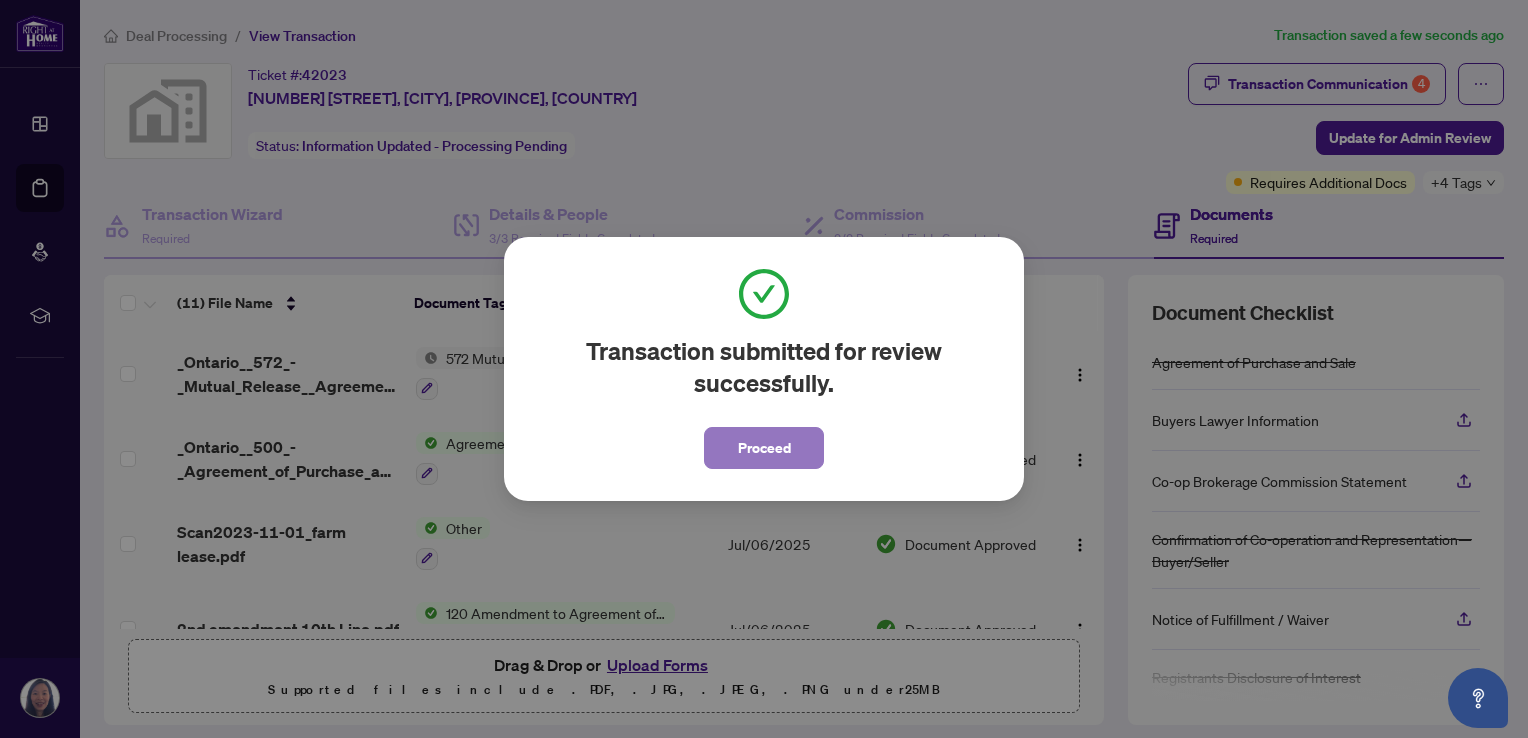 click on "Proceed" at bounding box center [764, 448] 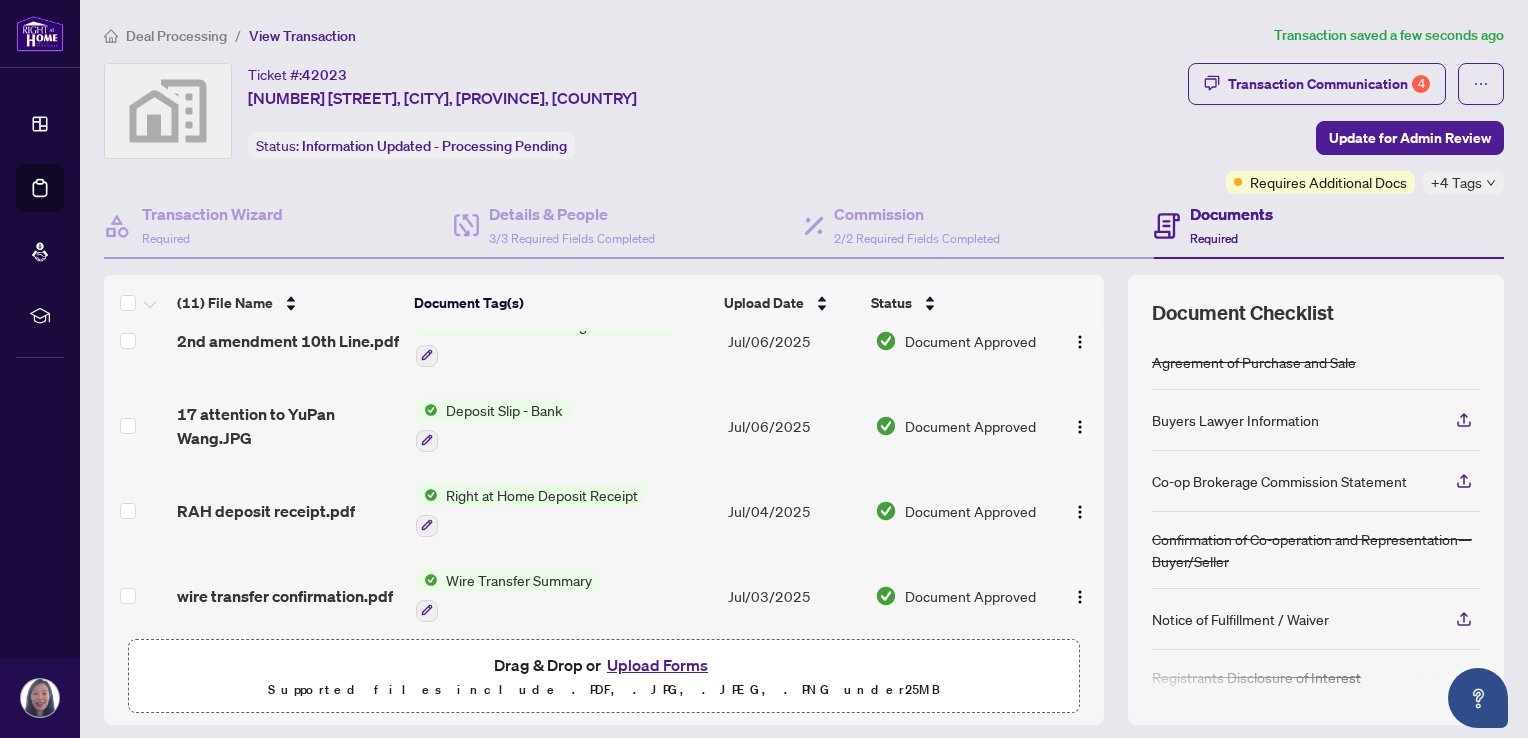 scroll, scrollTop: 300, scrollLeft: 0, axis: vertical 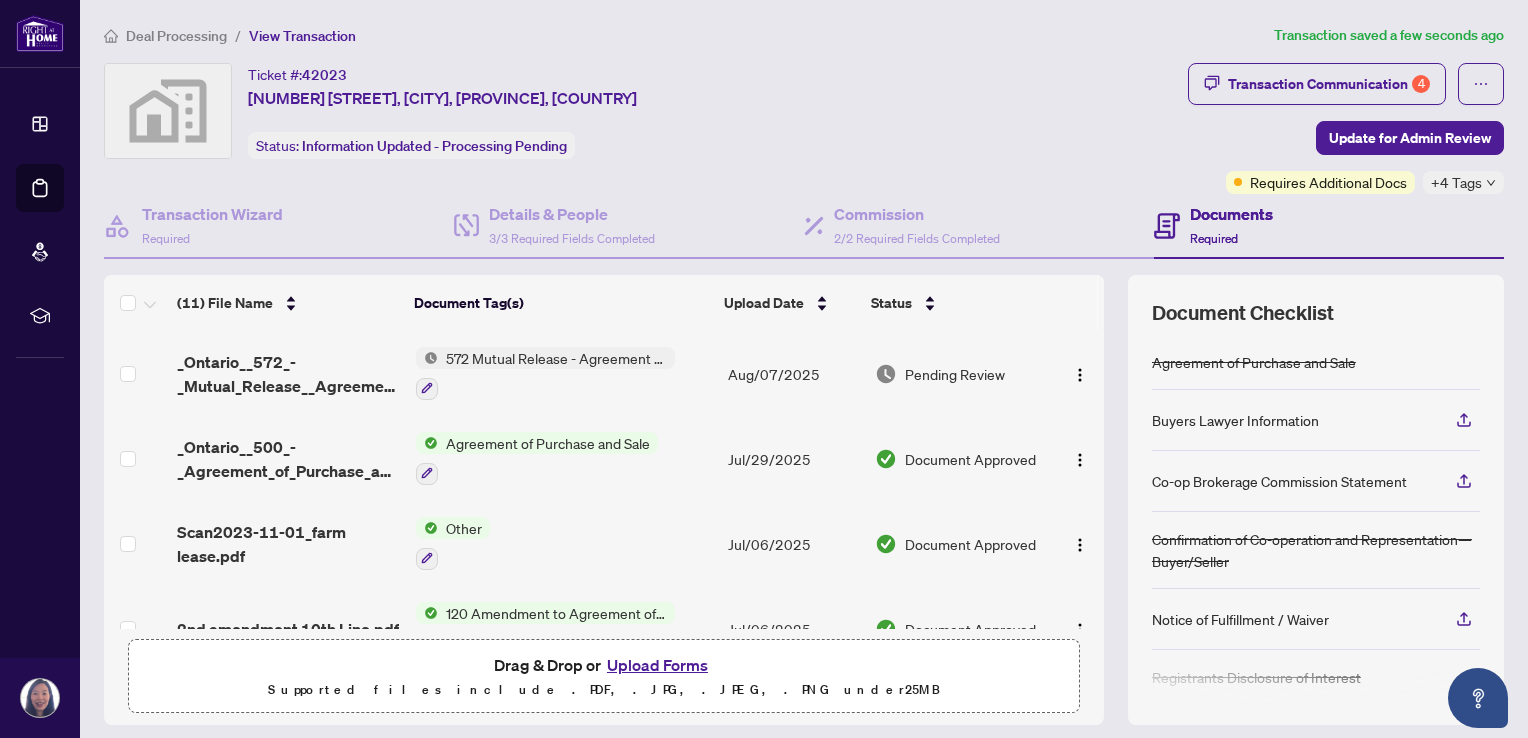 click on "Agreement of Purchase and Sale" at bounding box center (548, 443) 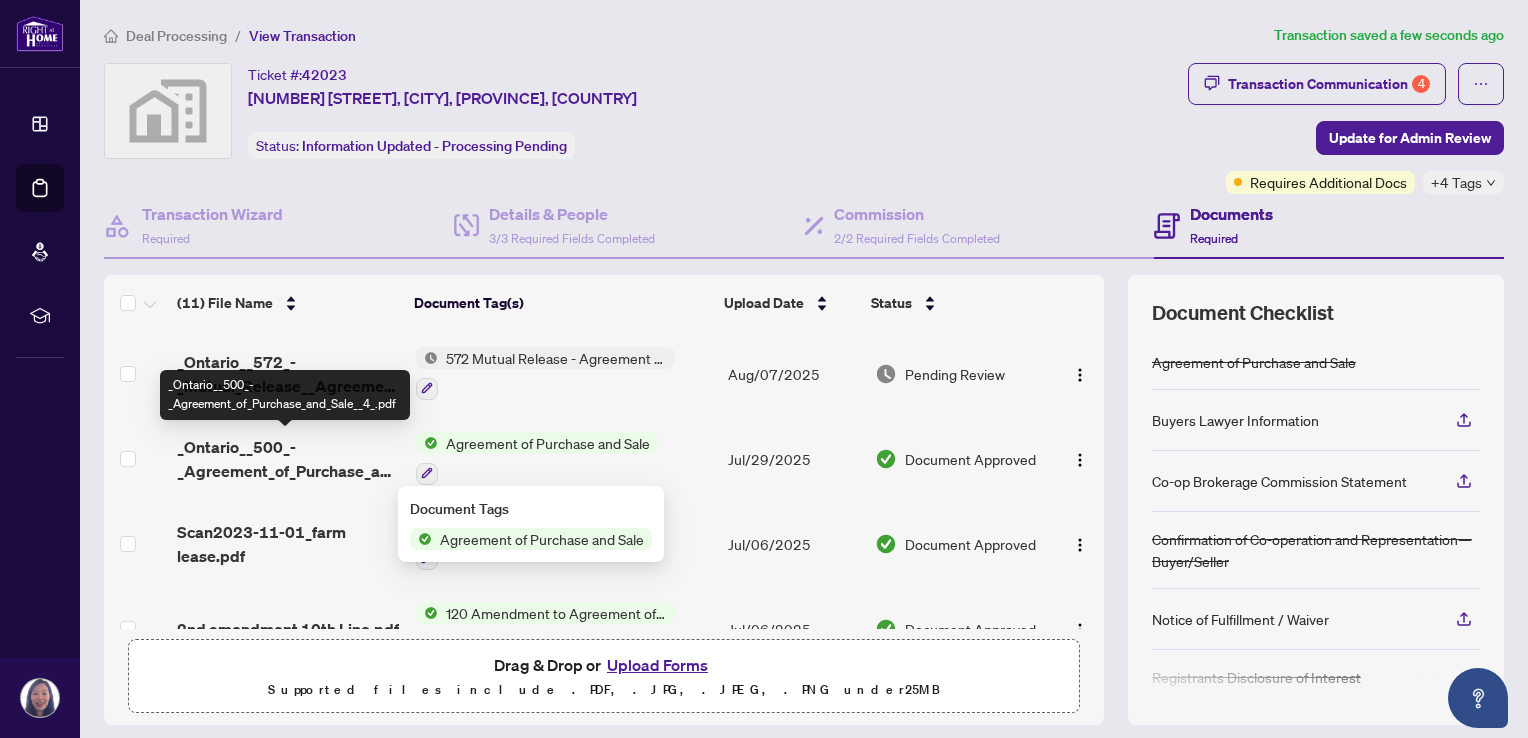click on "_Ontario__500_-_Agreement_of_Purchase_and_Sale__4_.pdf" at bounding box center [288, 459] 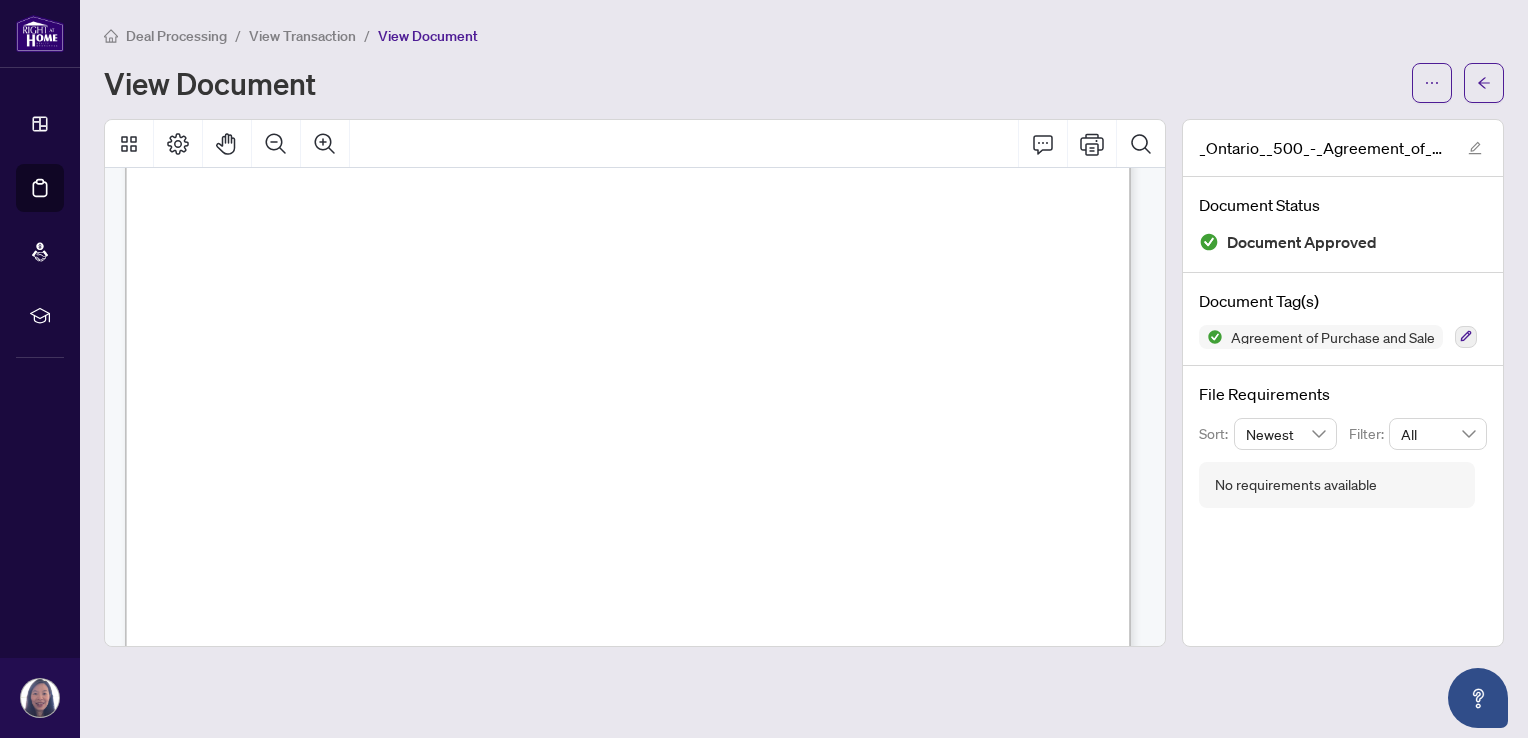 scroll, scrollTop: 0, scrollLeft: 0, axis: both 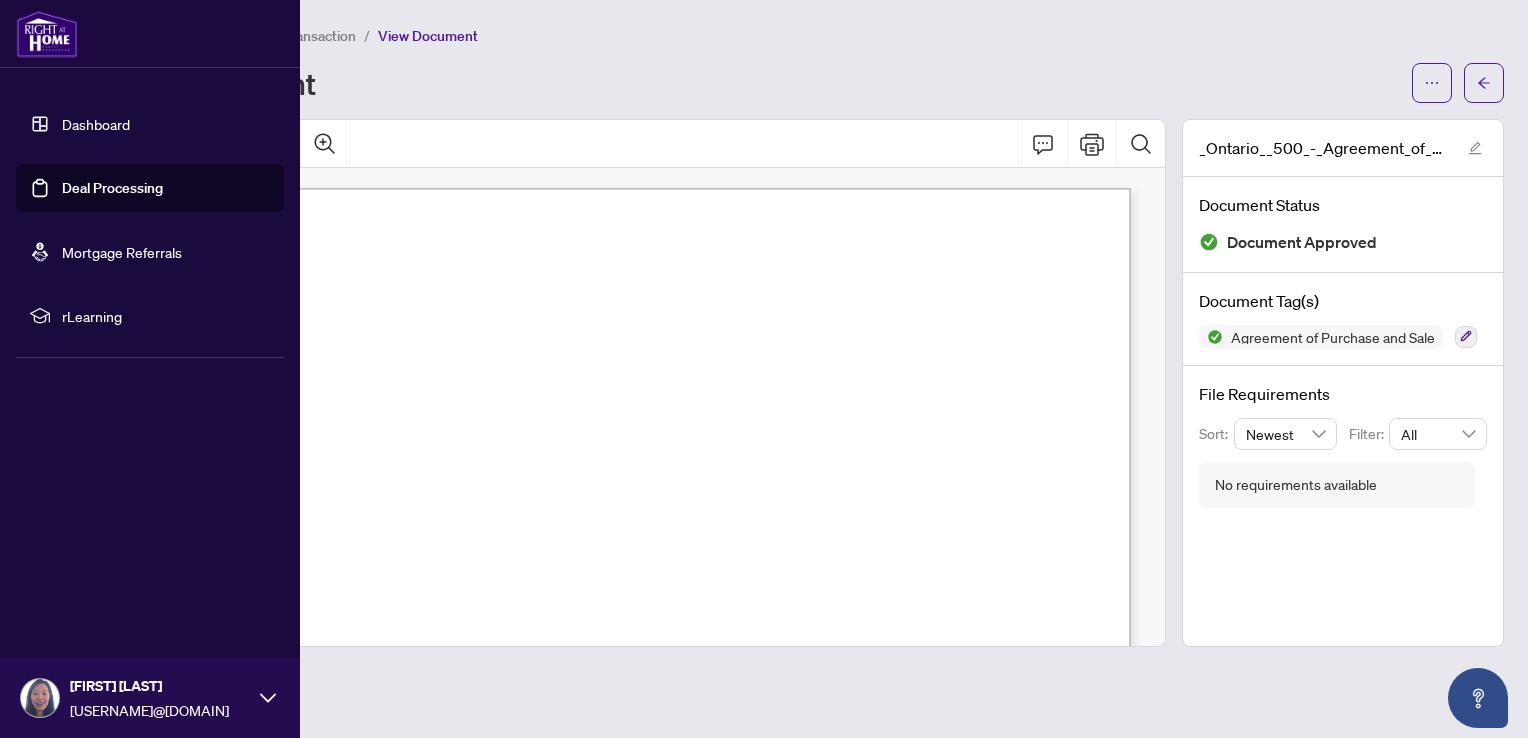 click on "Deal Processing" at bounding box center (112, 188) 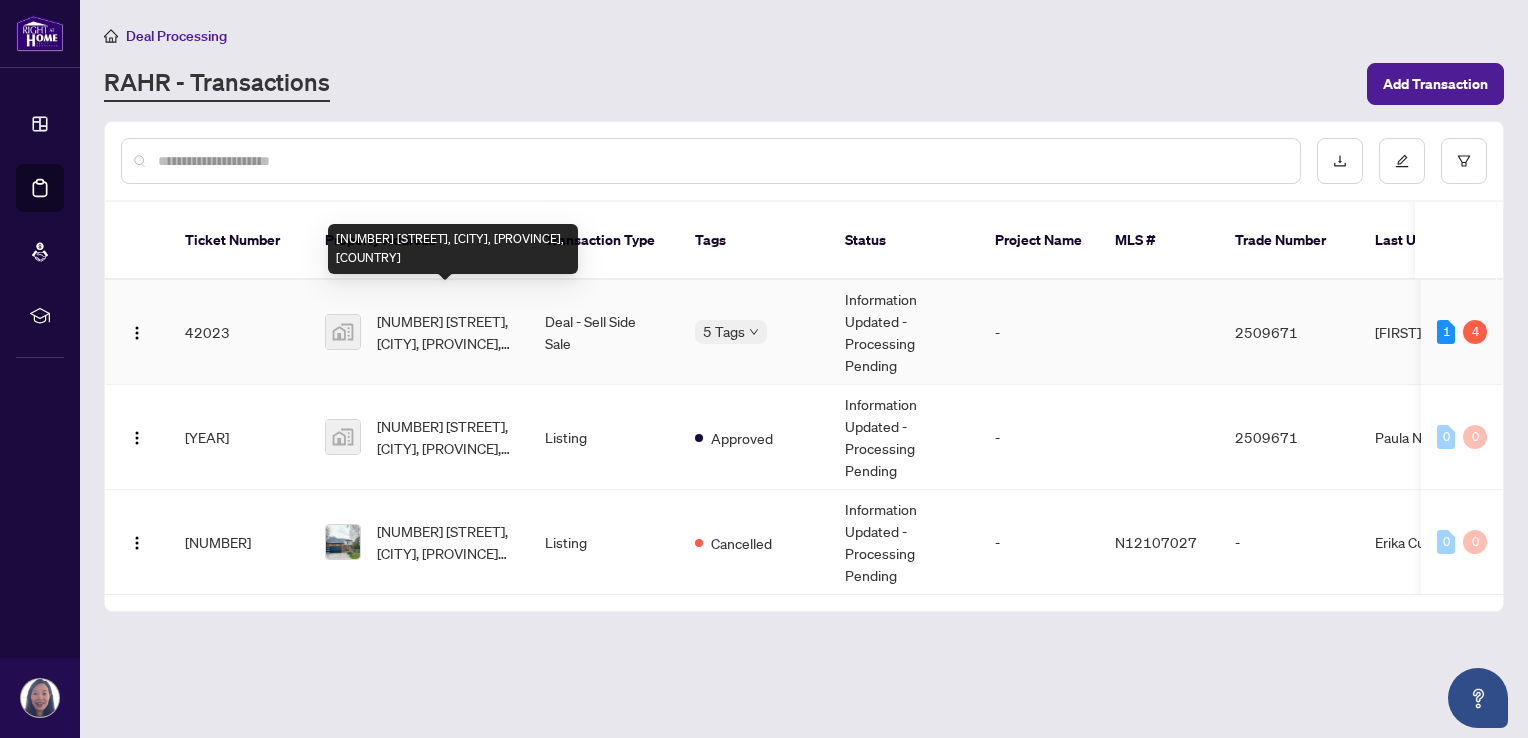 click on "[NUMBER] [STREET], [CITY], [PROVINCE], [COUNTRY]" at bounding box center (445, 332) 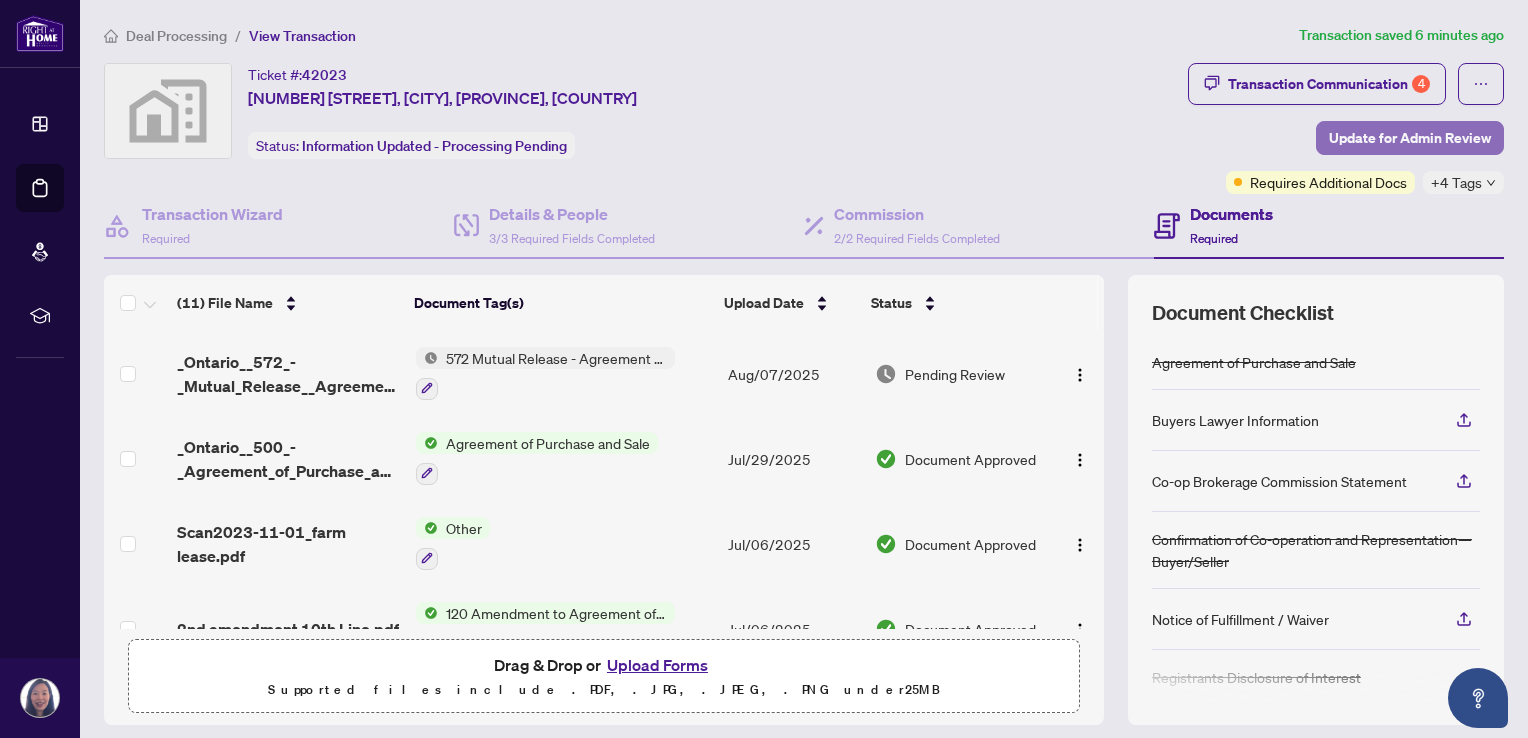 click on "Update for Admin Review" at bounding box center (1410, 138) 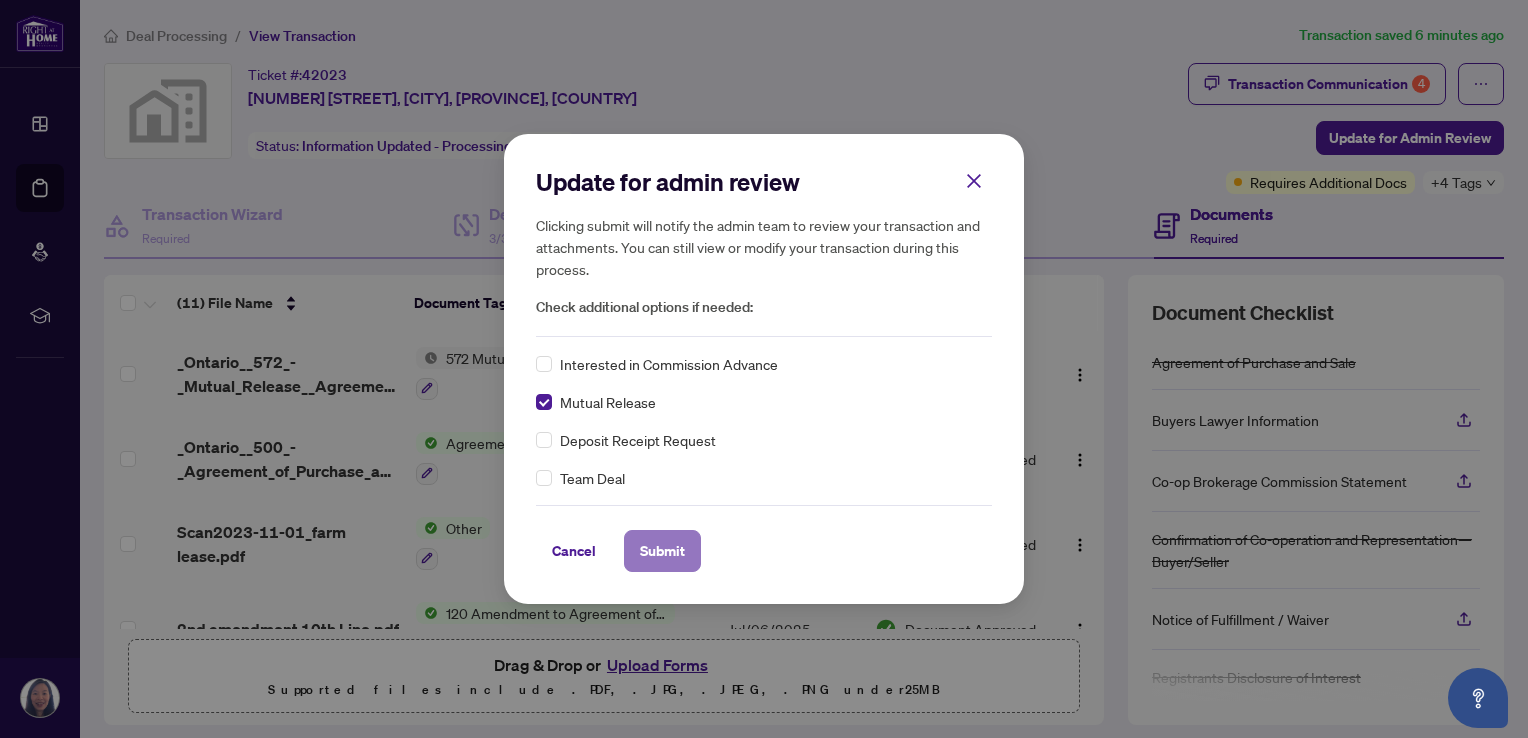 click on "Submit" at bounding box center [662, 551] 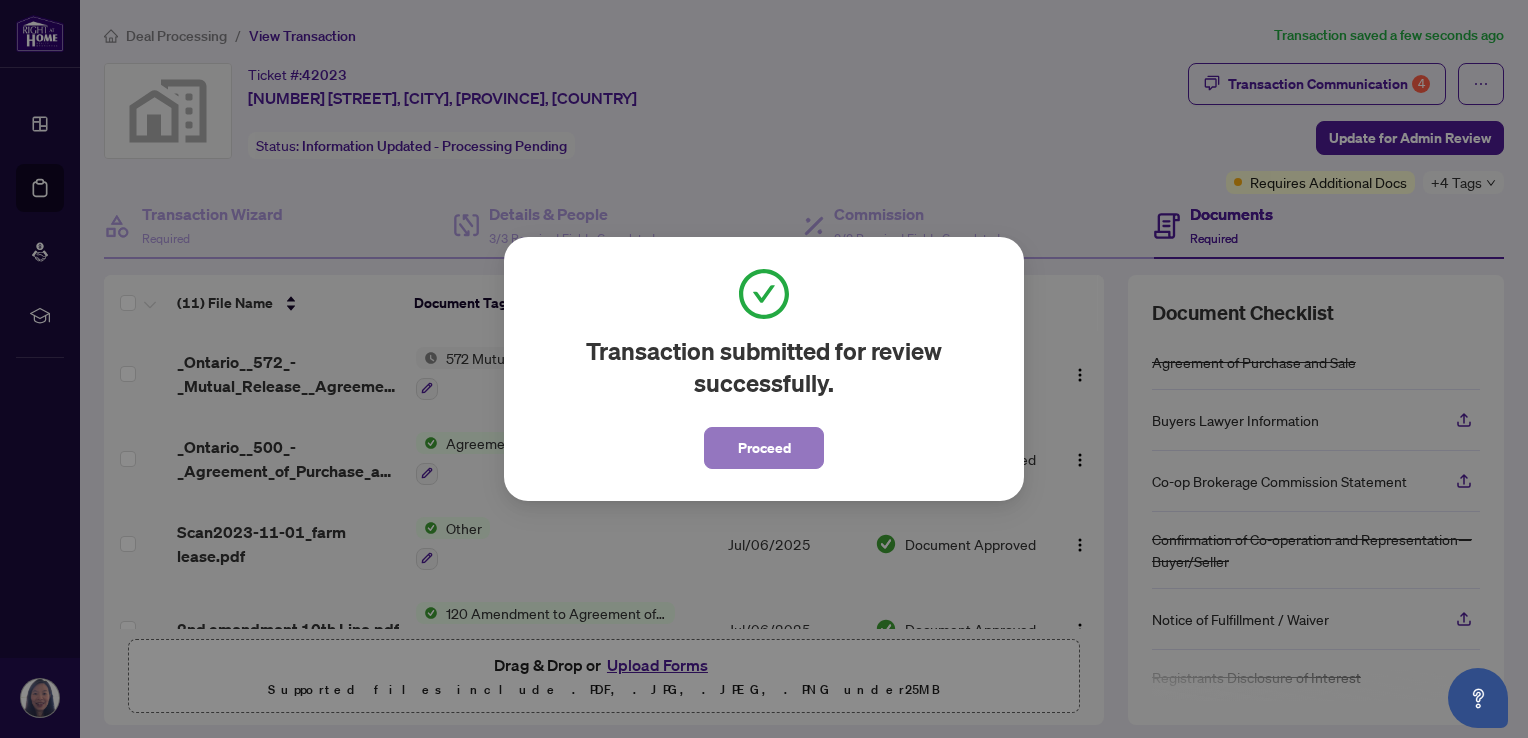 click on "Proceed" at bounding box center (764, 448) 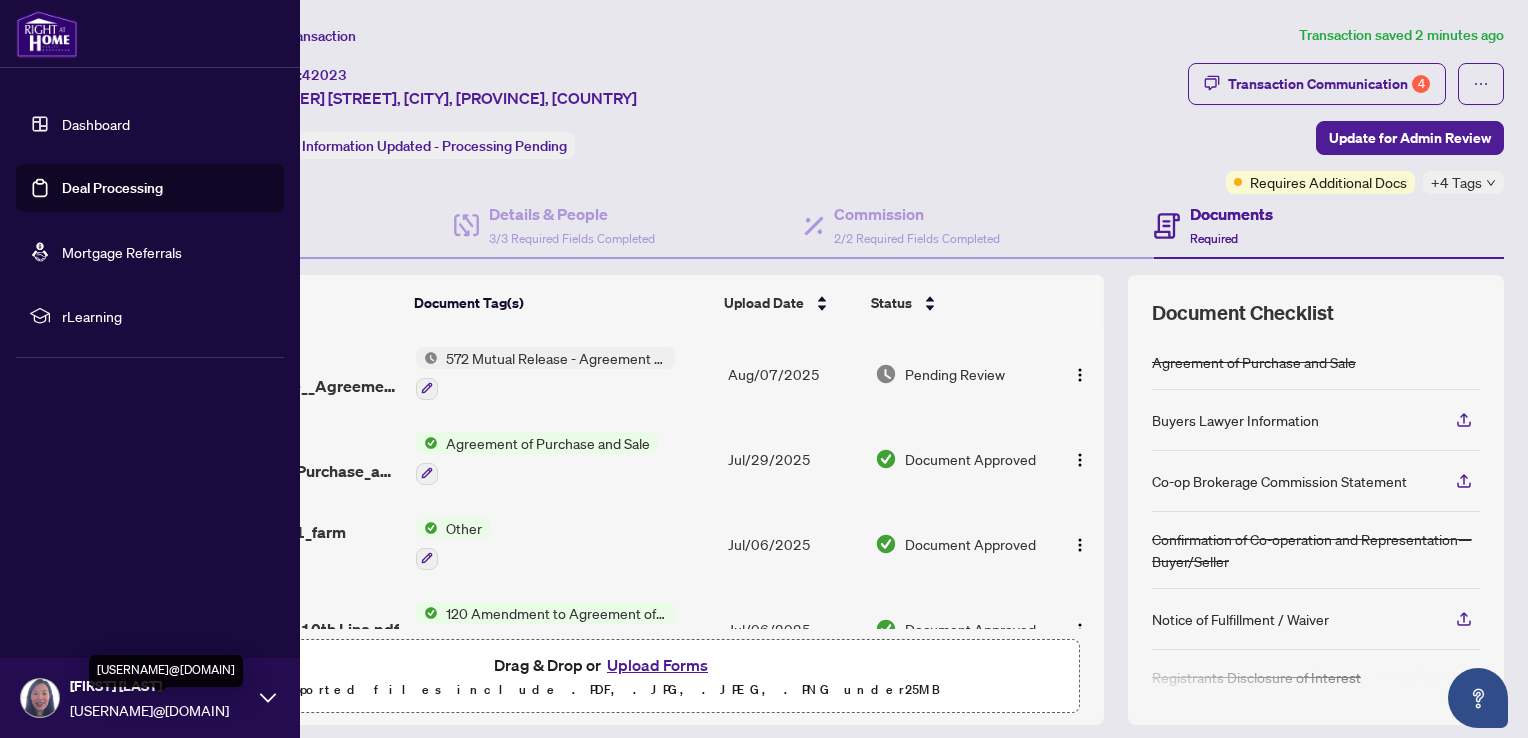 click on "[USERNAME]@[DOMAIN]" at bounding box center (160, 710) 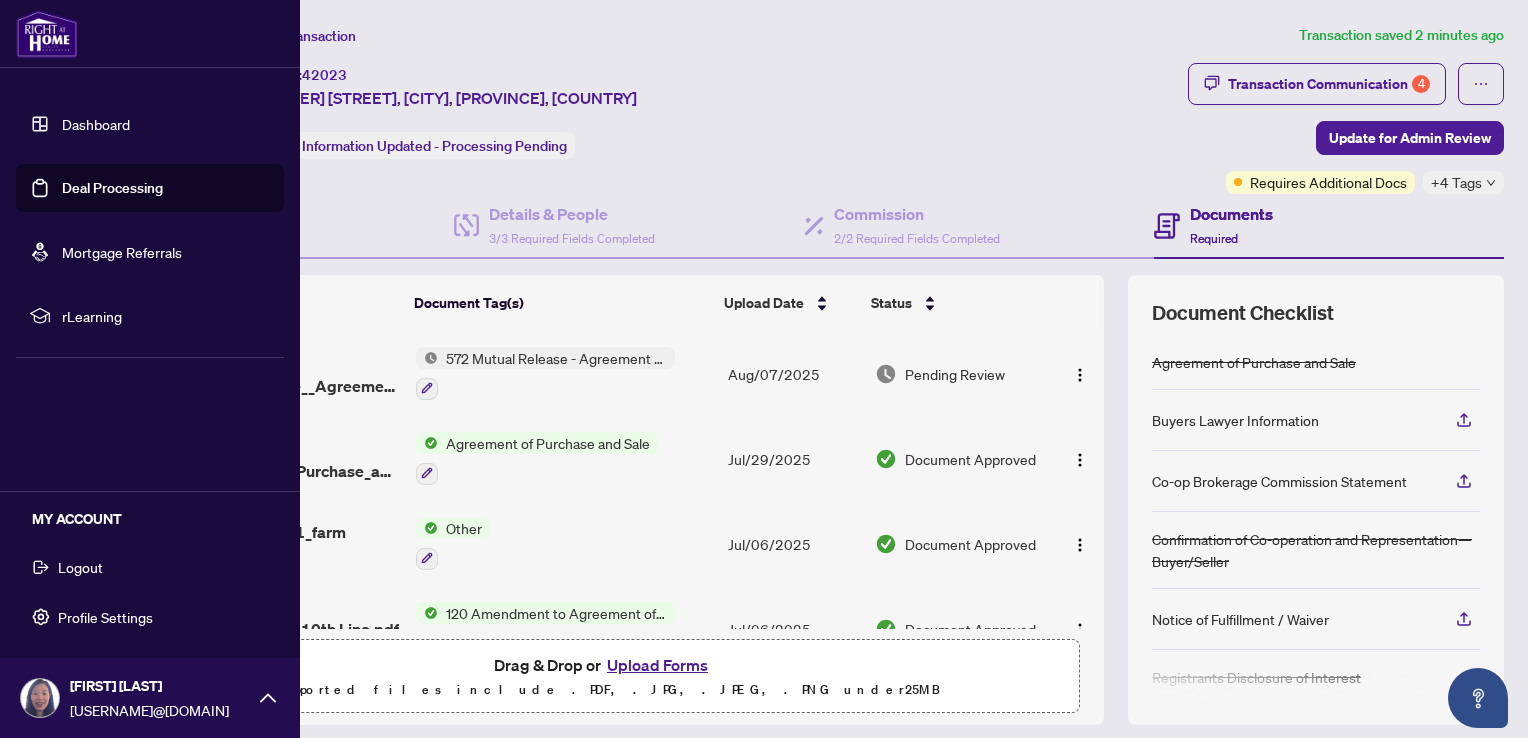 click on "Logout" at bounding box center (80, 567) 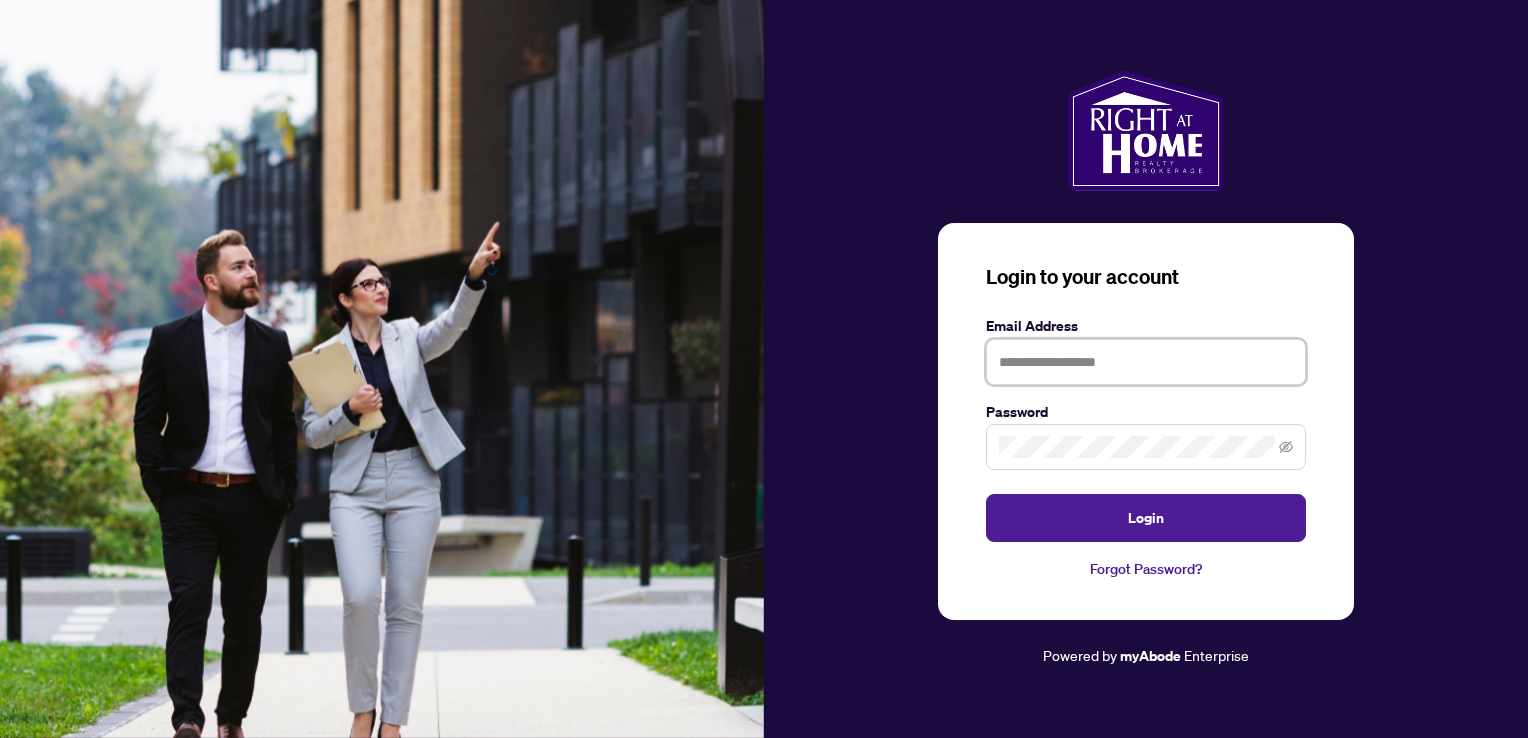 type on "**********" 